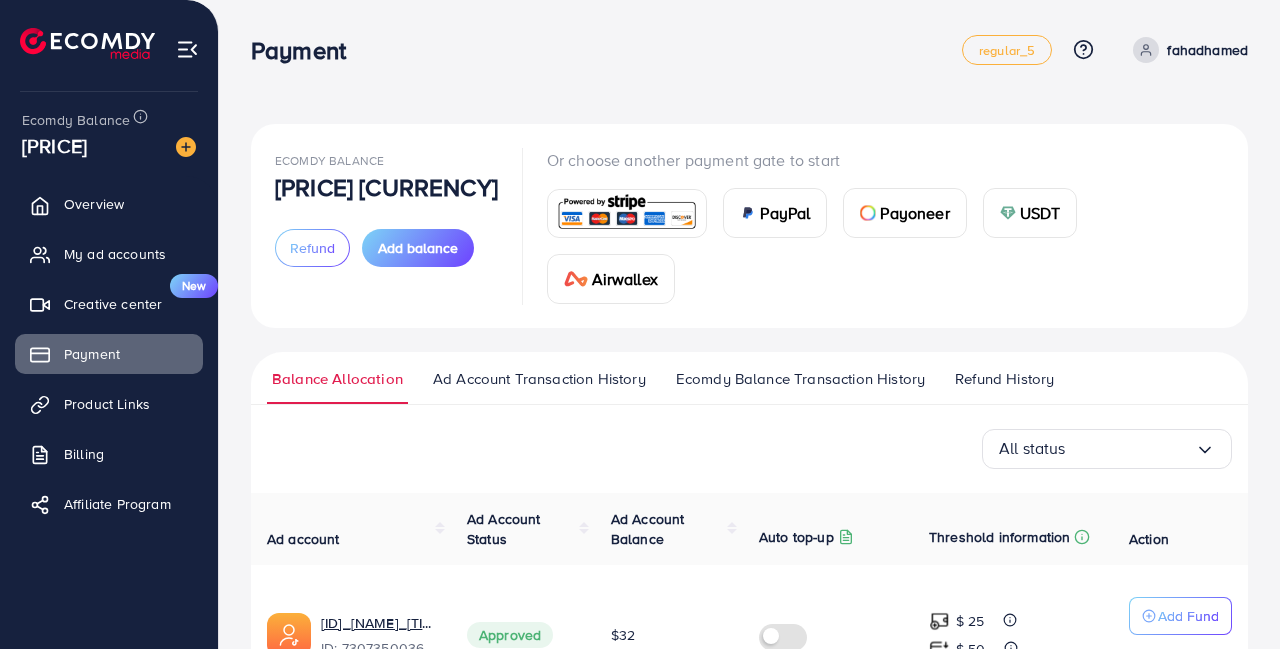 scroll, scrollTop: 0, scrollLeft: 0, axis: both 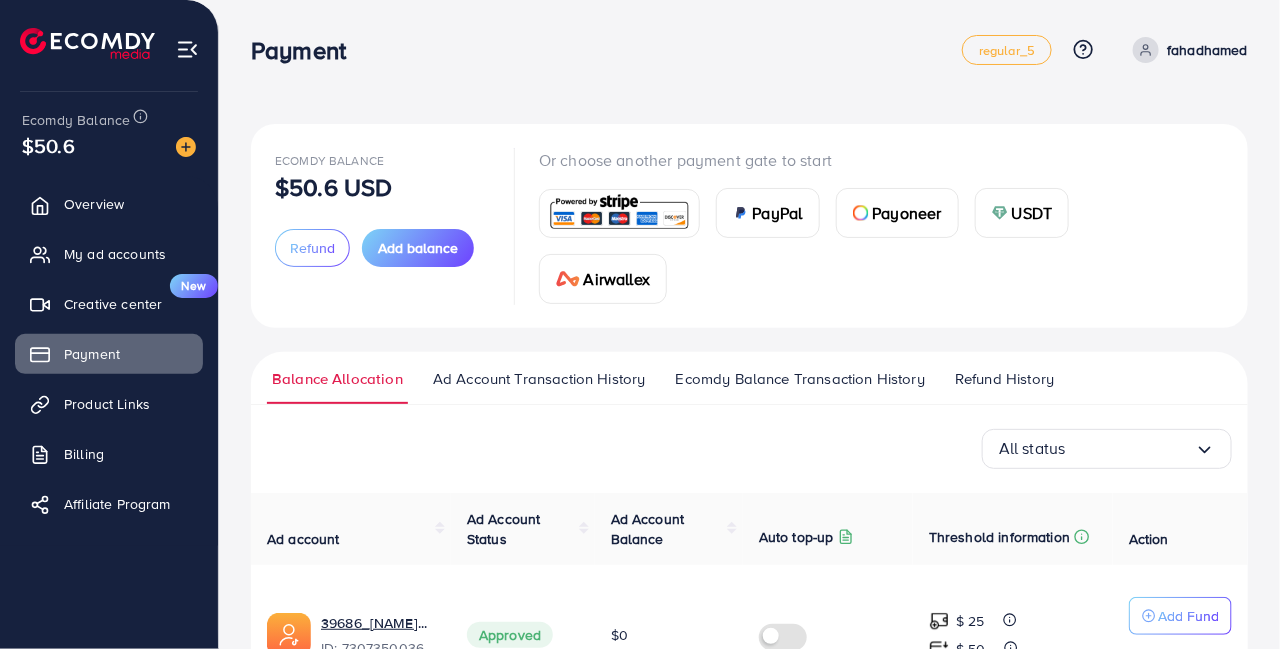 click on "Add balance" at bounding box center [418, 248] 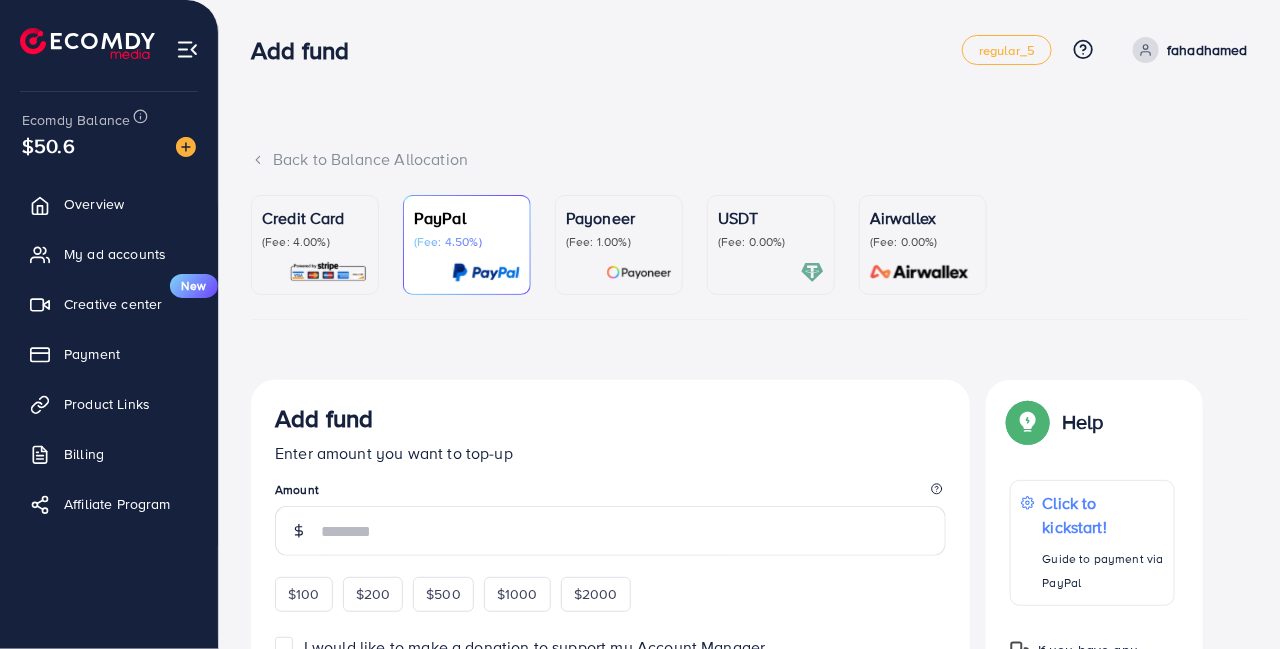 click on "Credit Card" at bounding box center [315, 218] 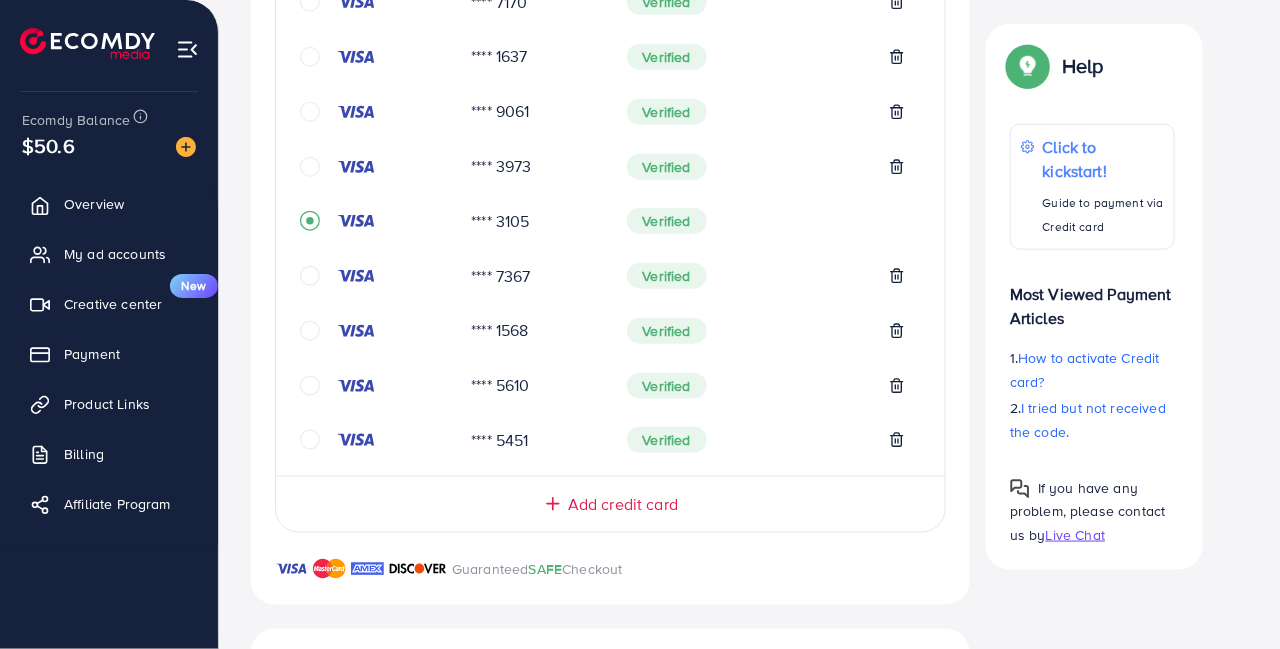scroll, scrollTop: 598, scrollLeft: 0, axis: vertical 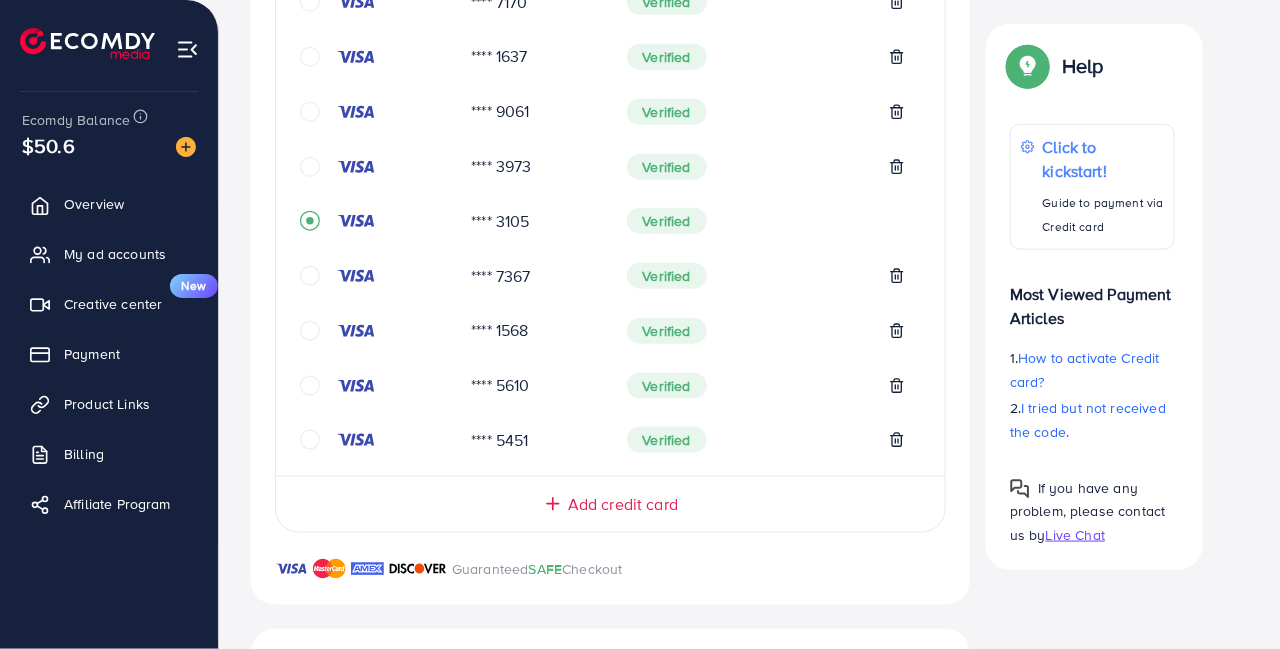 click 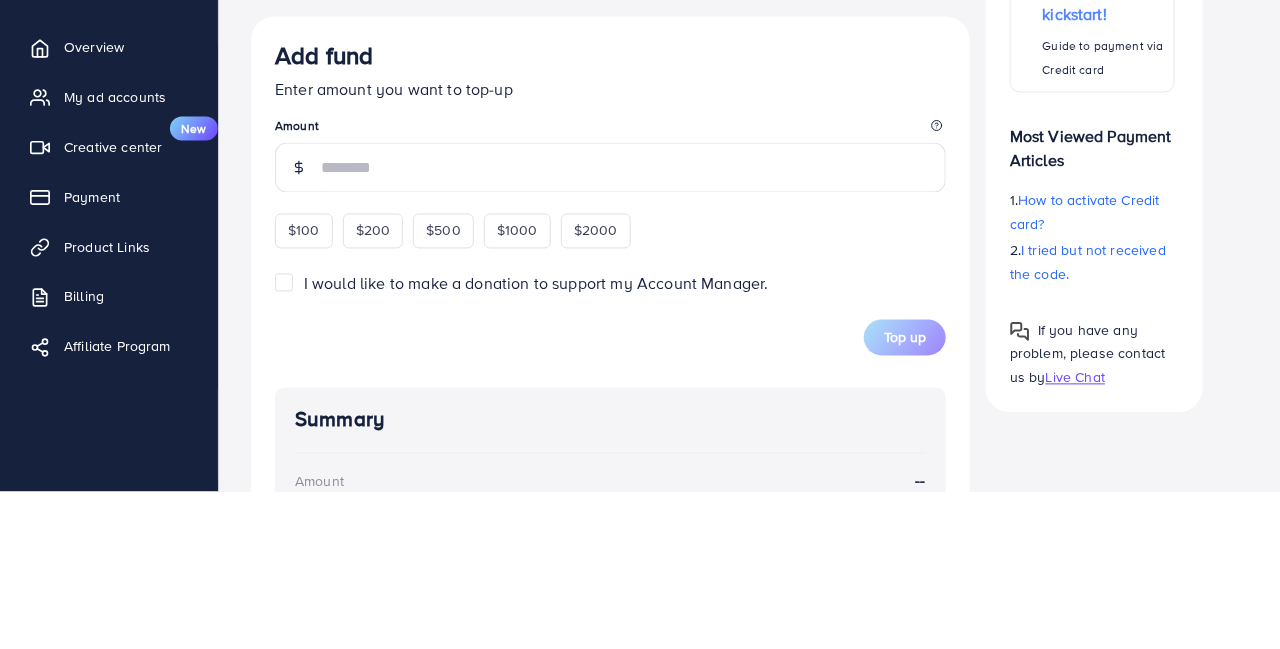 scroll, scrollTop: 1053, scrollLeft: 0, axis: vertical 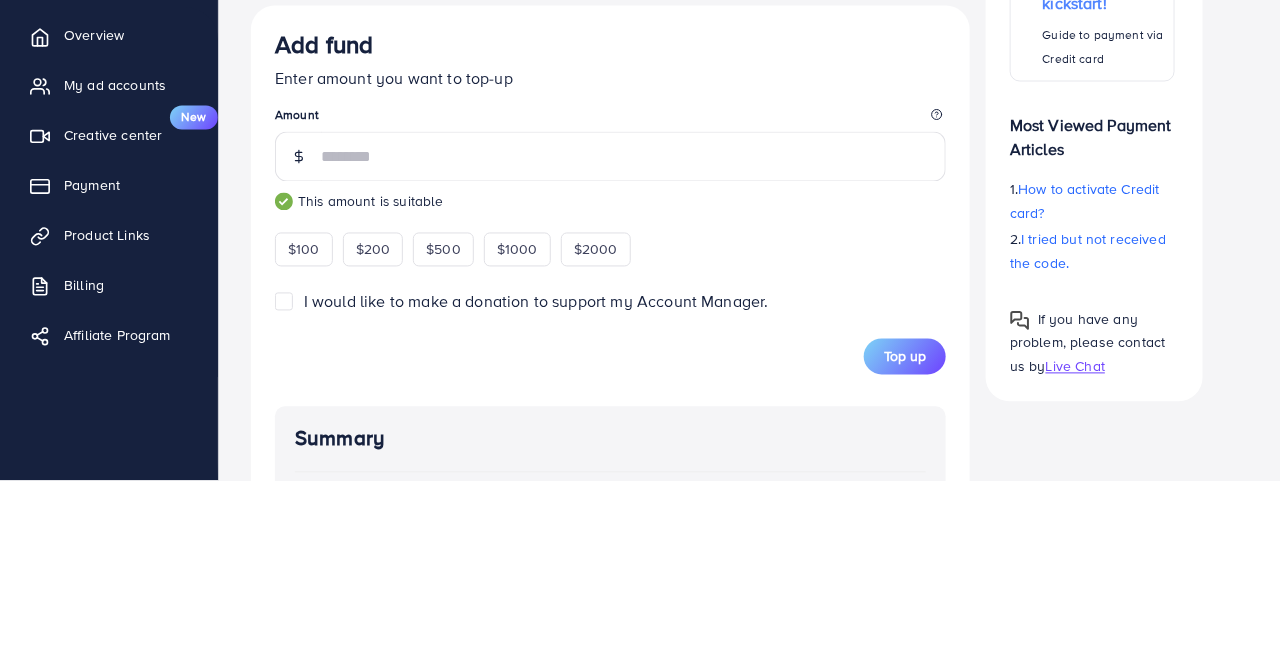 type on "***" 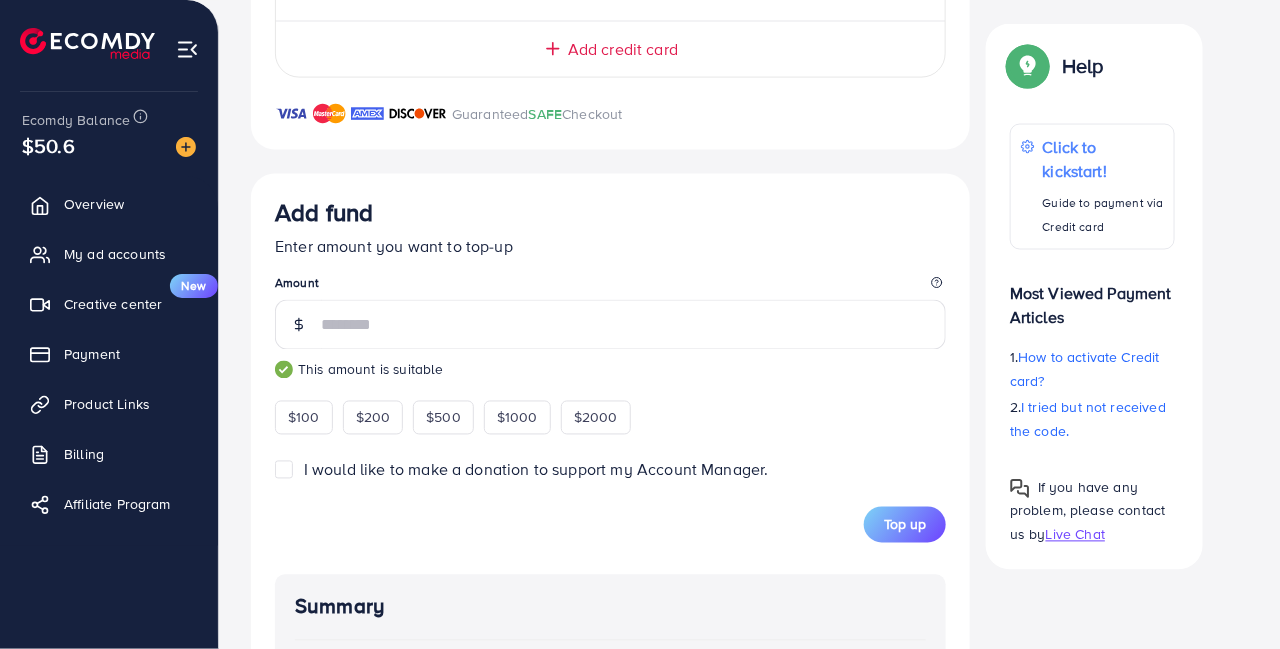 click on "Top up" at bounding box center [905, 525] 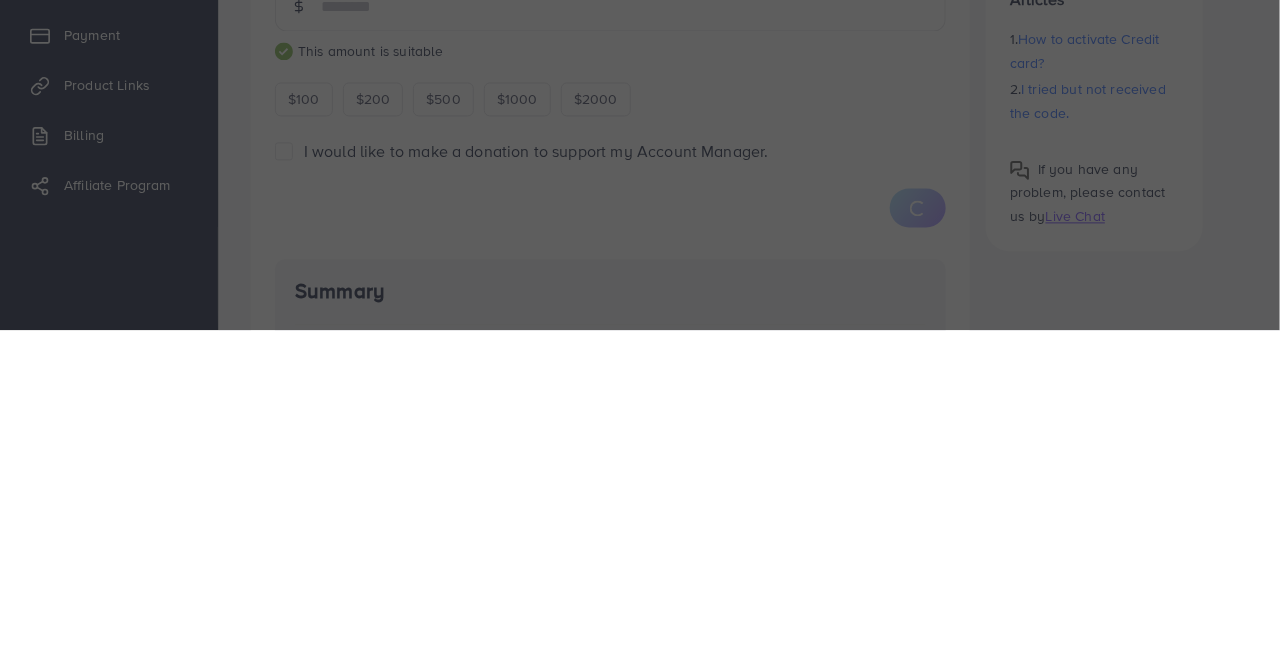 scroll, scrollTop: 1053, scrollLeft: 0, axis: vertical 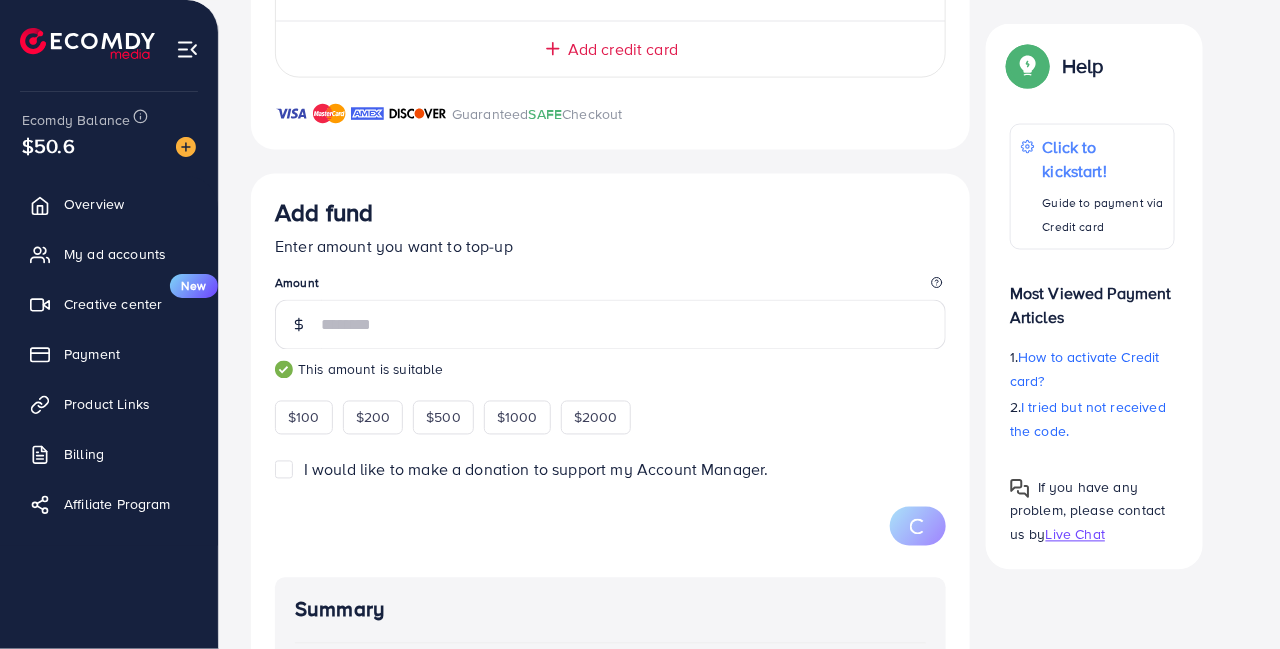 type 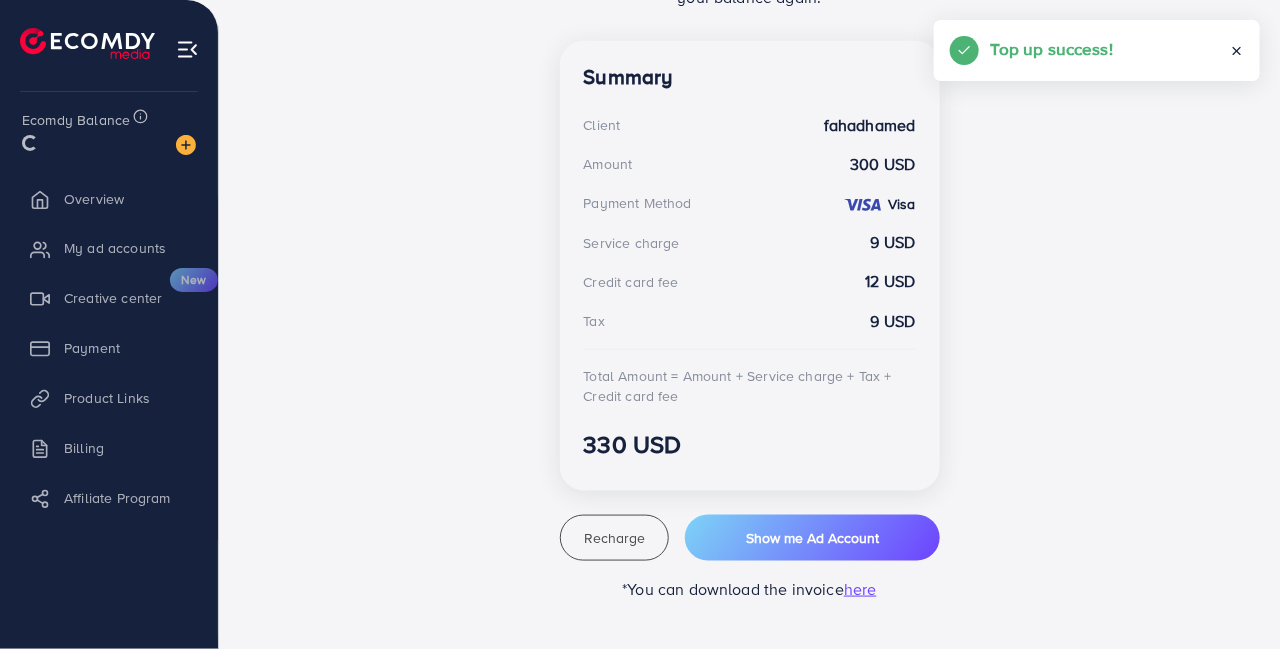 scroll, scrollTop: 540, scrollLeft: 0, axis: vertical 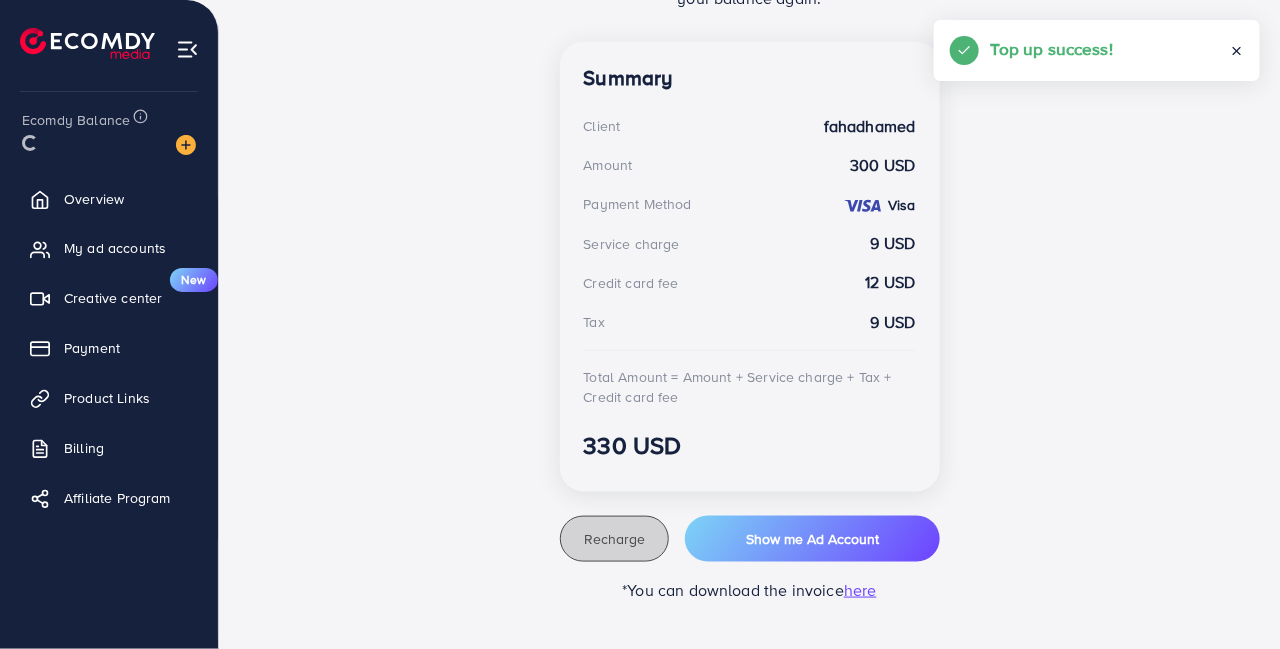 click on "Recharge" at bounding box center (615, 539) 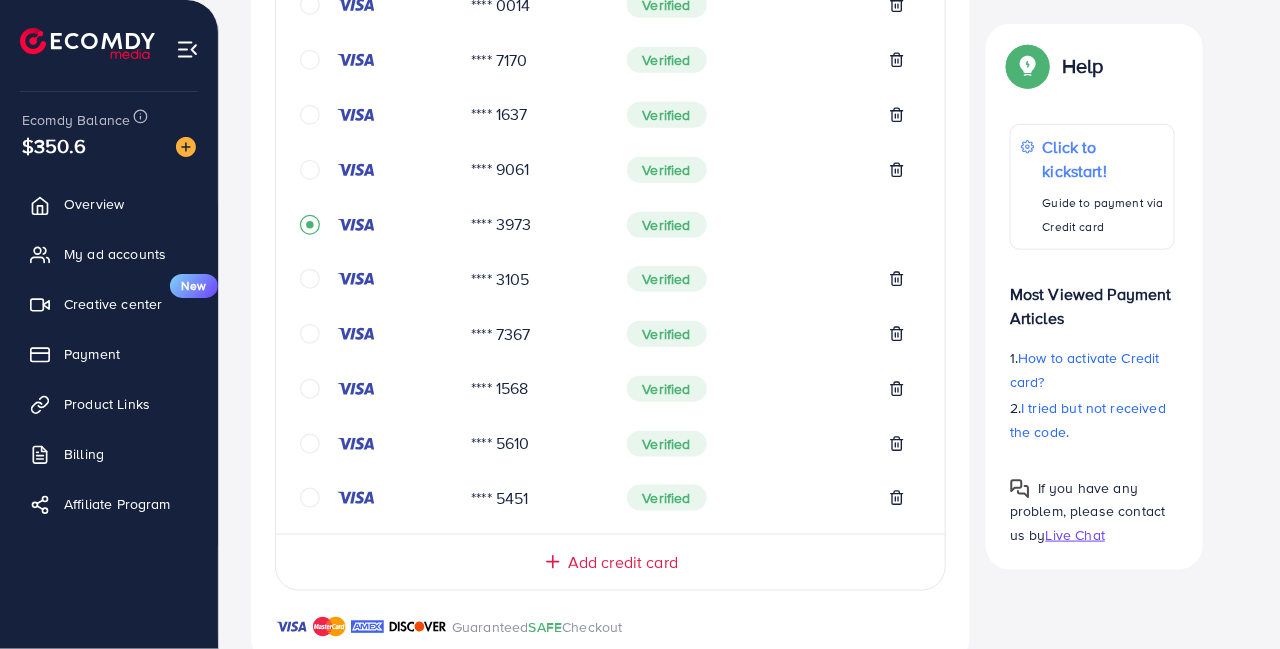 click 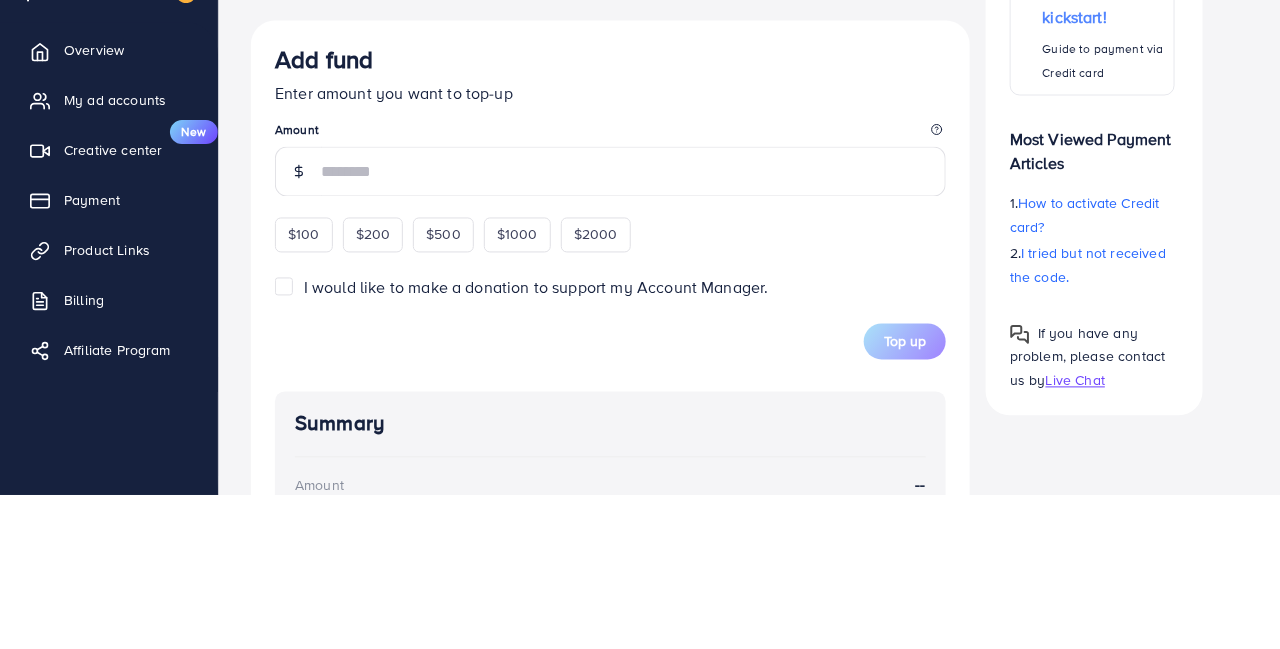 scroll, scrollTop: 1053, scrollLeft: 0, axis: vertical 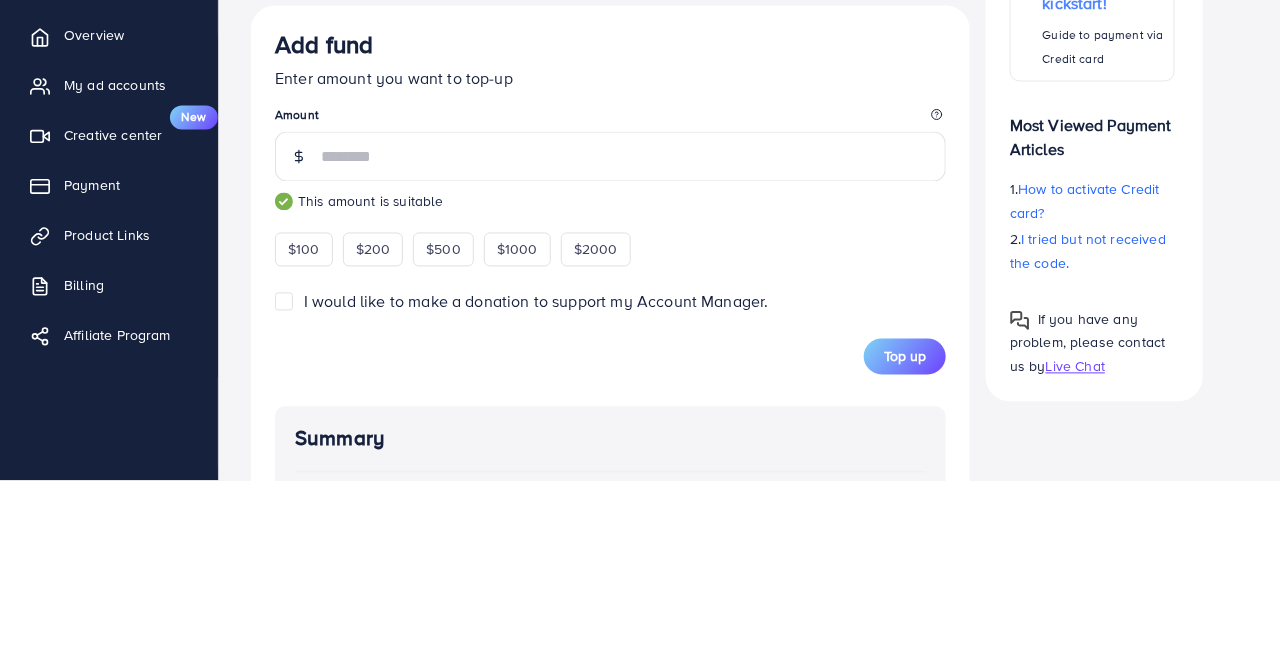 type on "***" 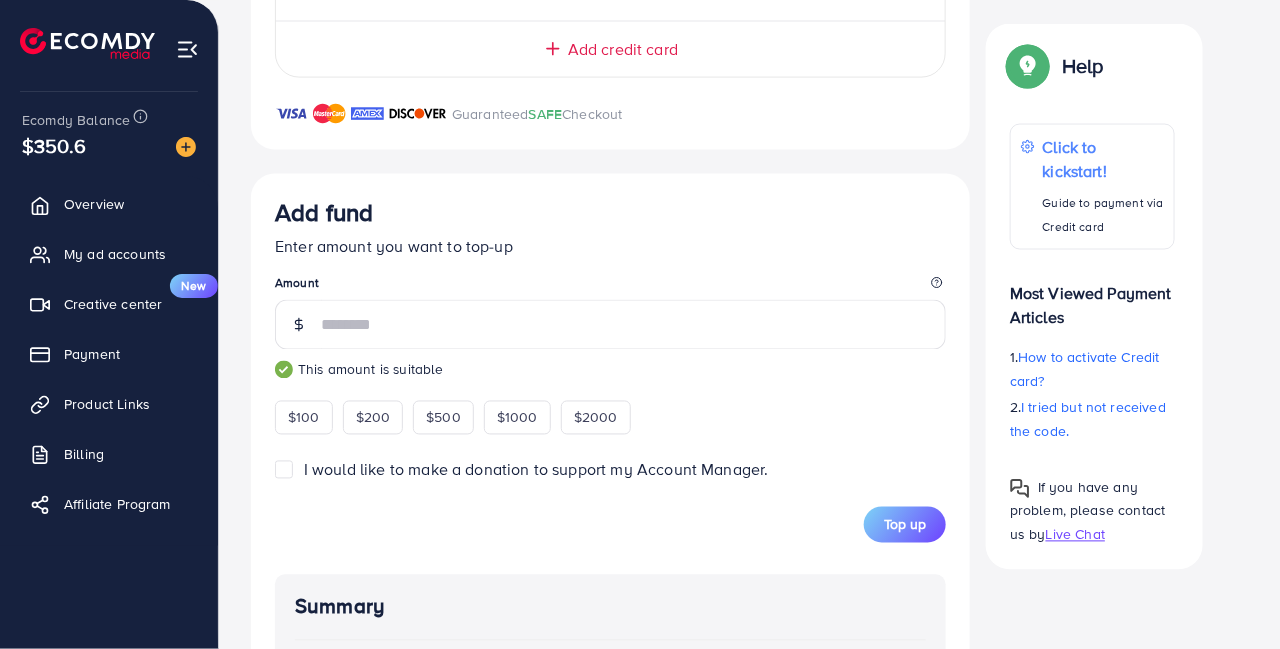 click on "Top up" at bounding box center [905, 525] 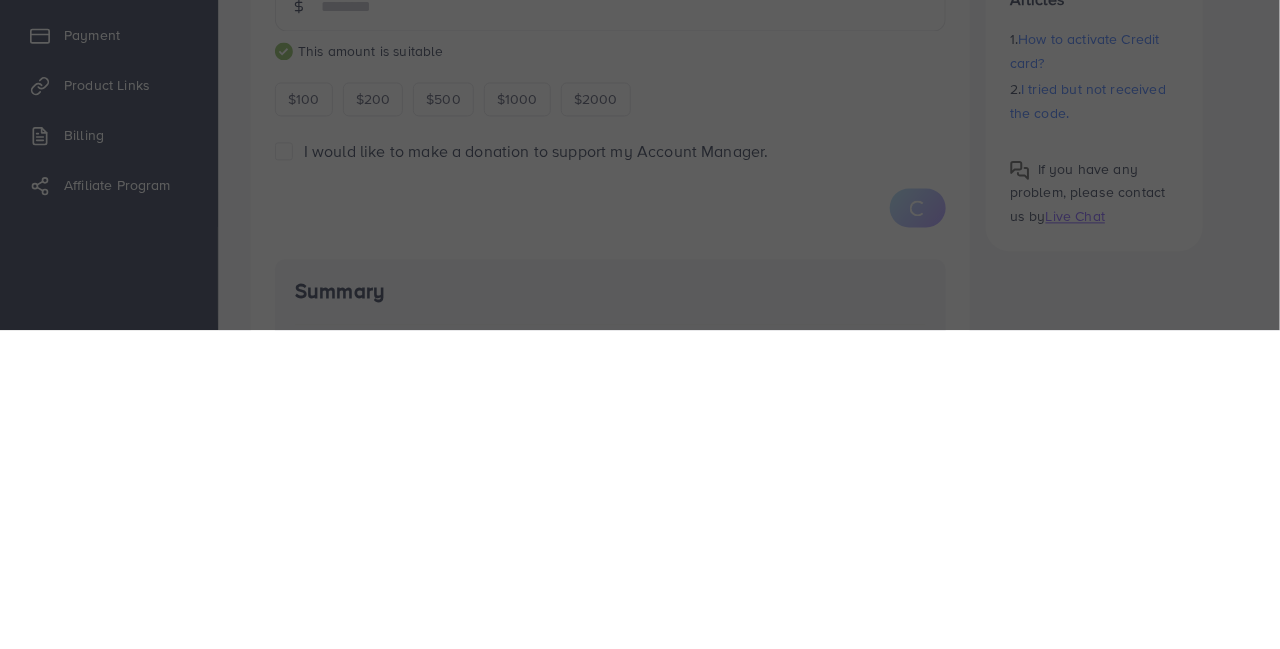 scroll, scrollTop: 1053, scrollLeft: 0, axis: vertical 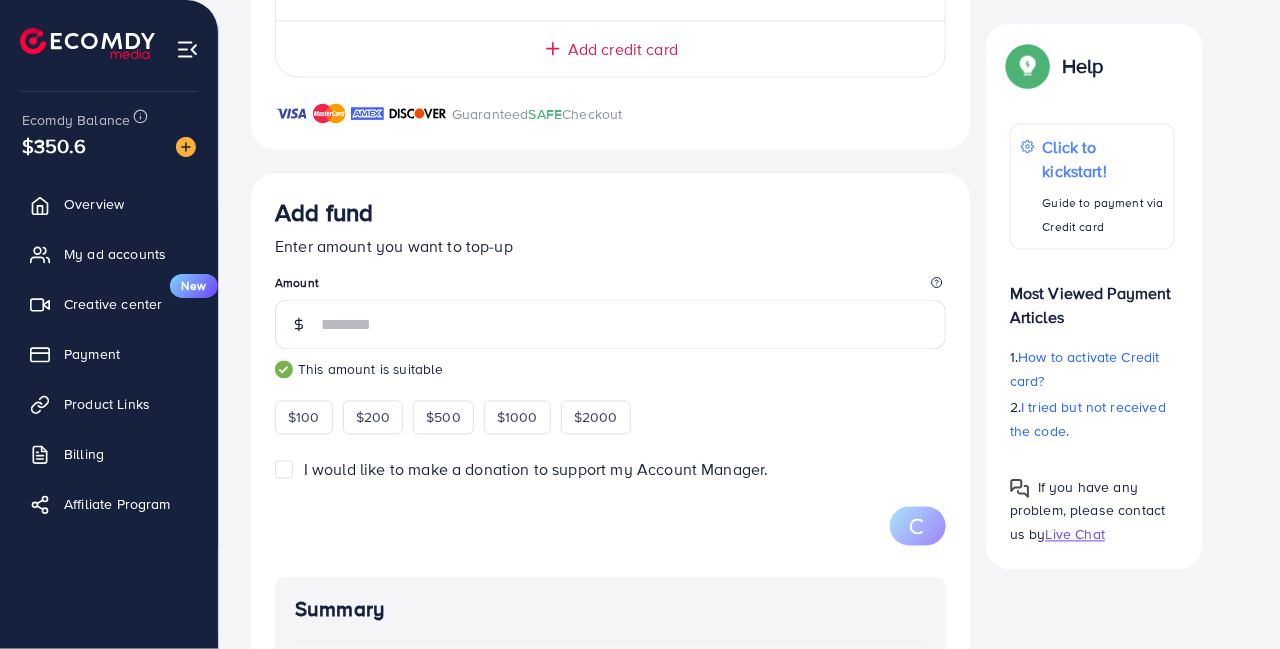 type 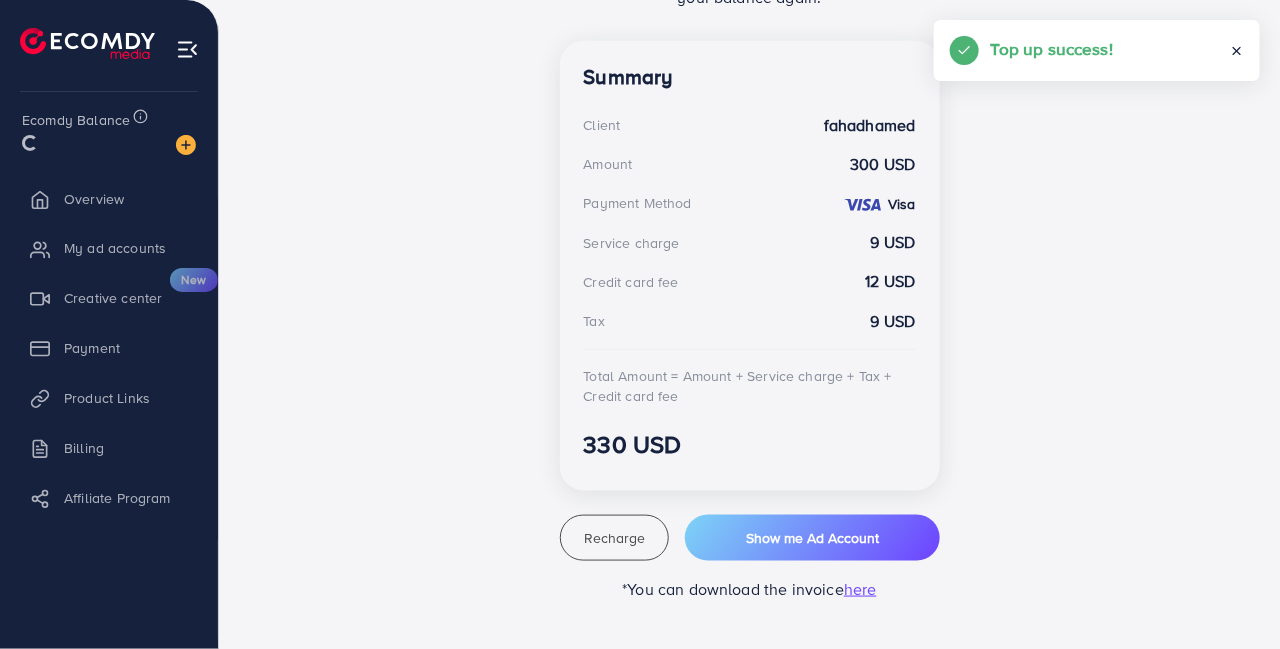 scroll, scrollTop: 540, scrollLeft: 0, axis: vertical 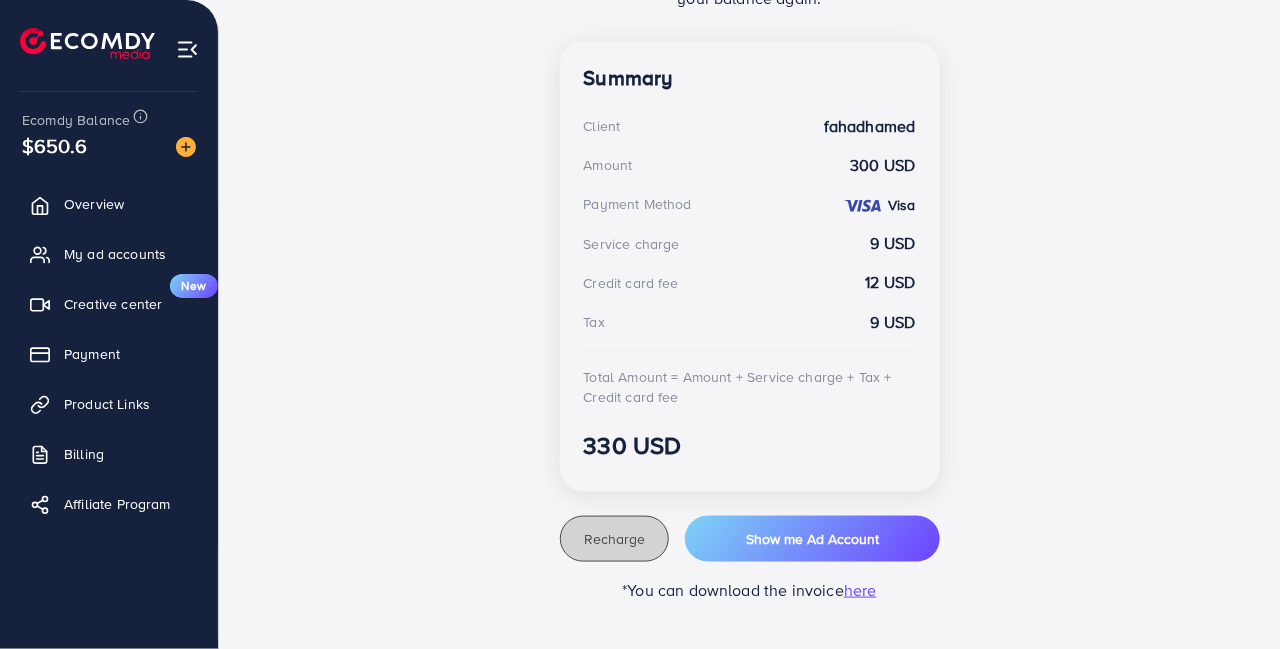 click on "Recharge" at bounding box center [615, 539] 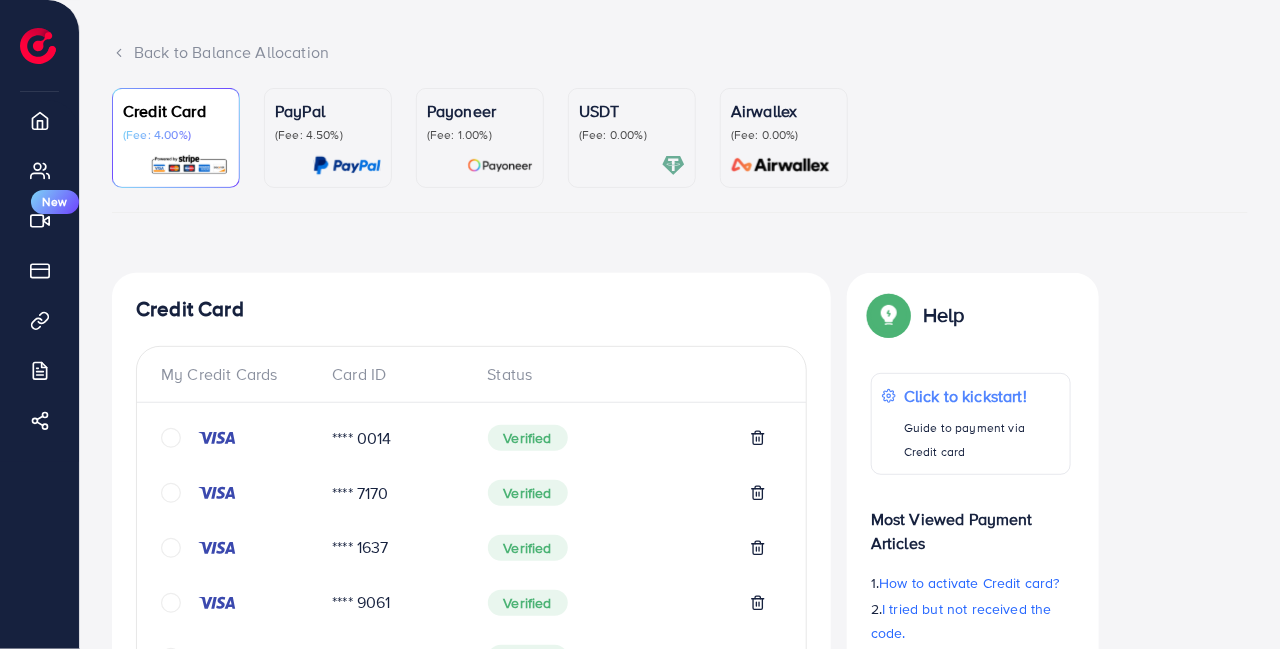 scroll, scrollTop: 0, scrollLeft: 0, axis: both 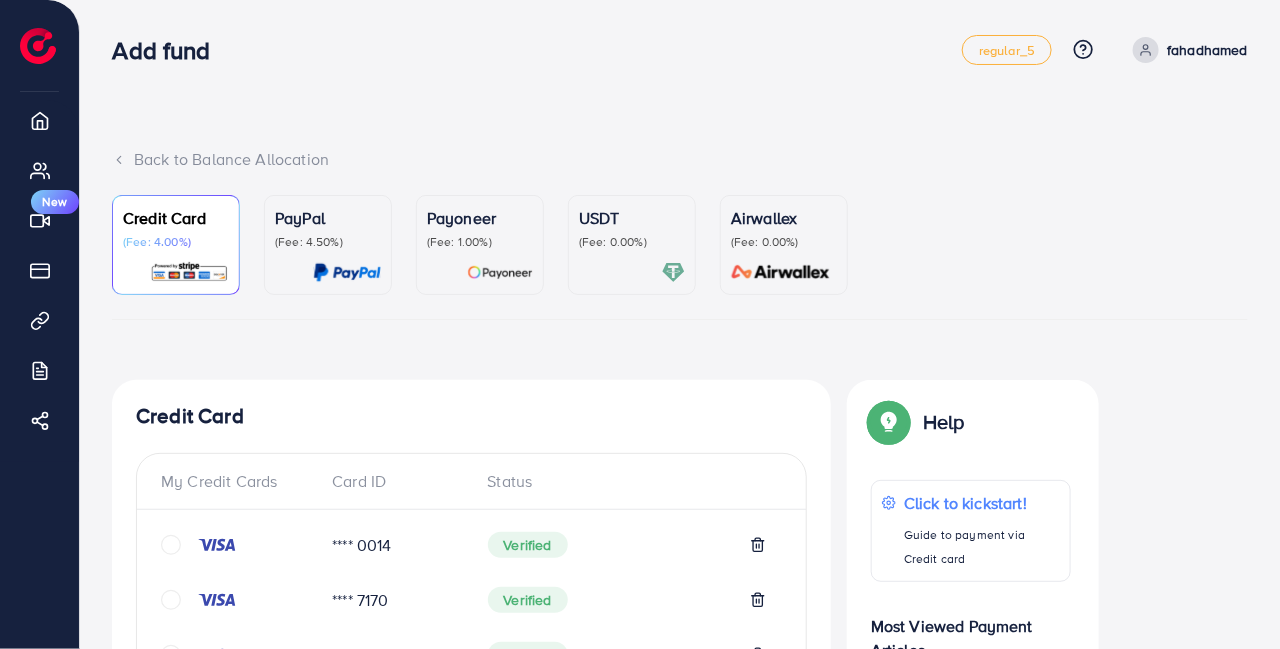 click on "My ad accounts" at bounding box center [39, 170] 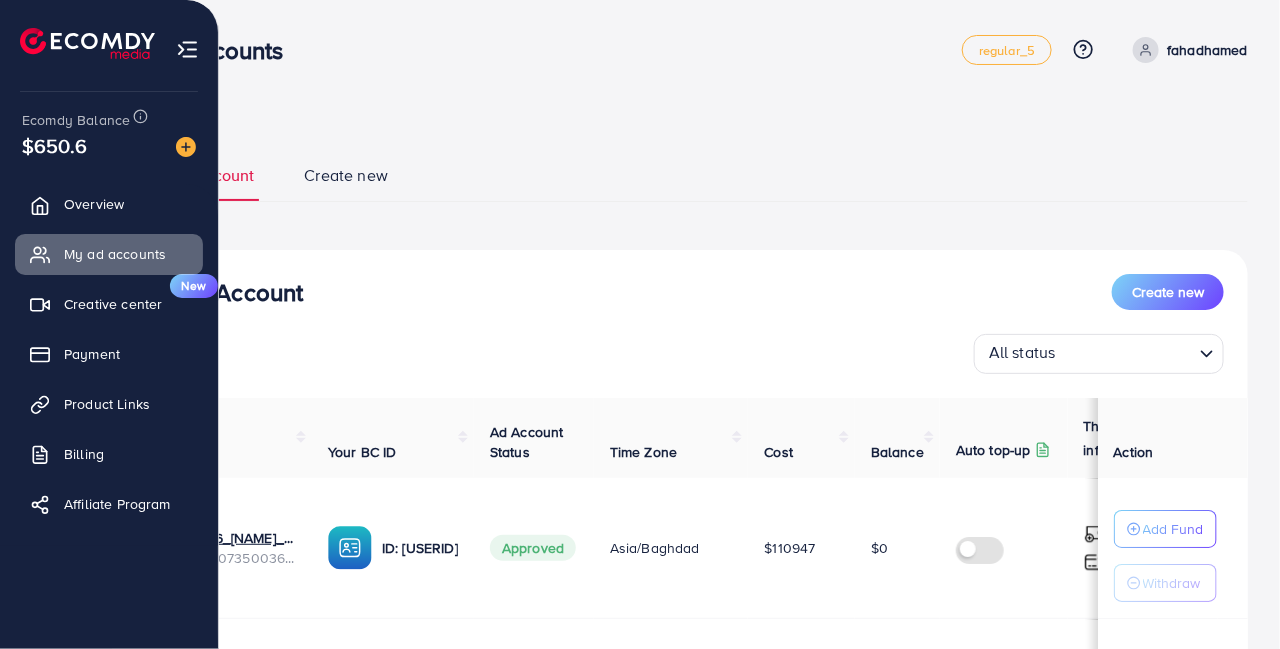 click on "Payment" at bounding box center [92, 354] 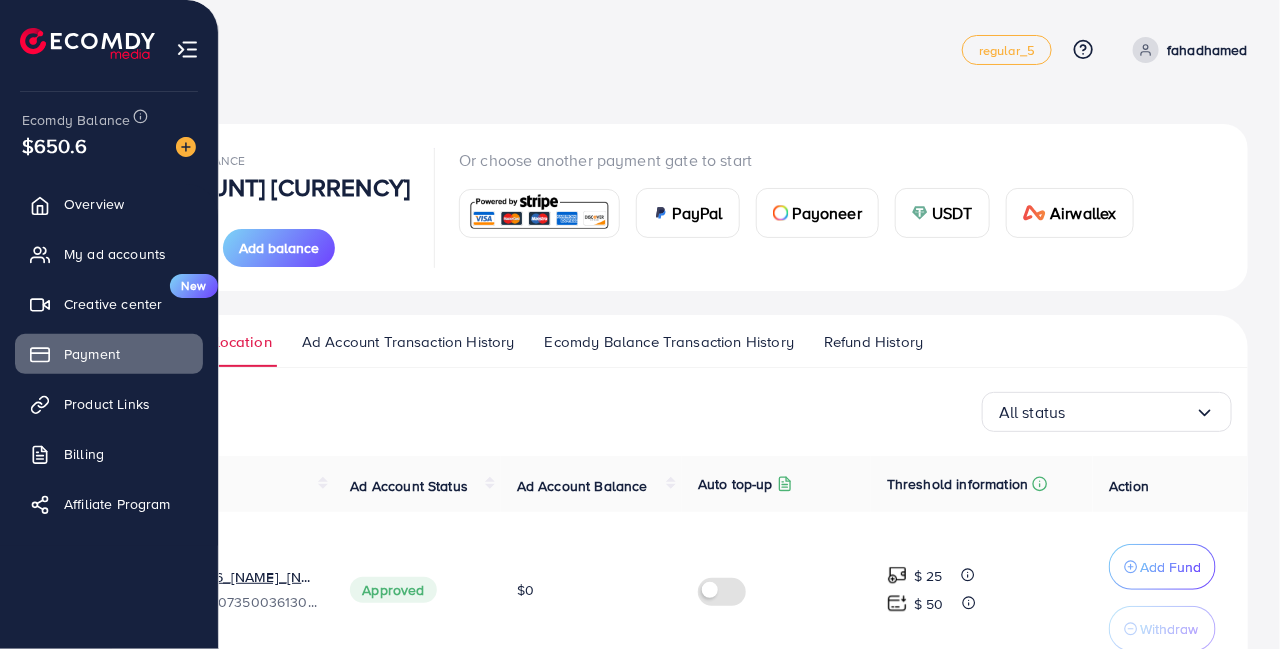 click on "Add balance" at bounding box center (279, 248) 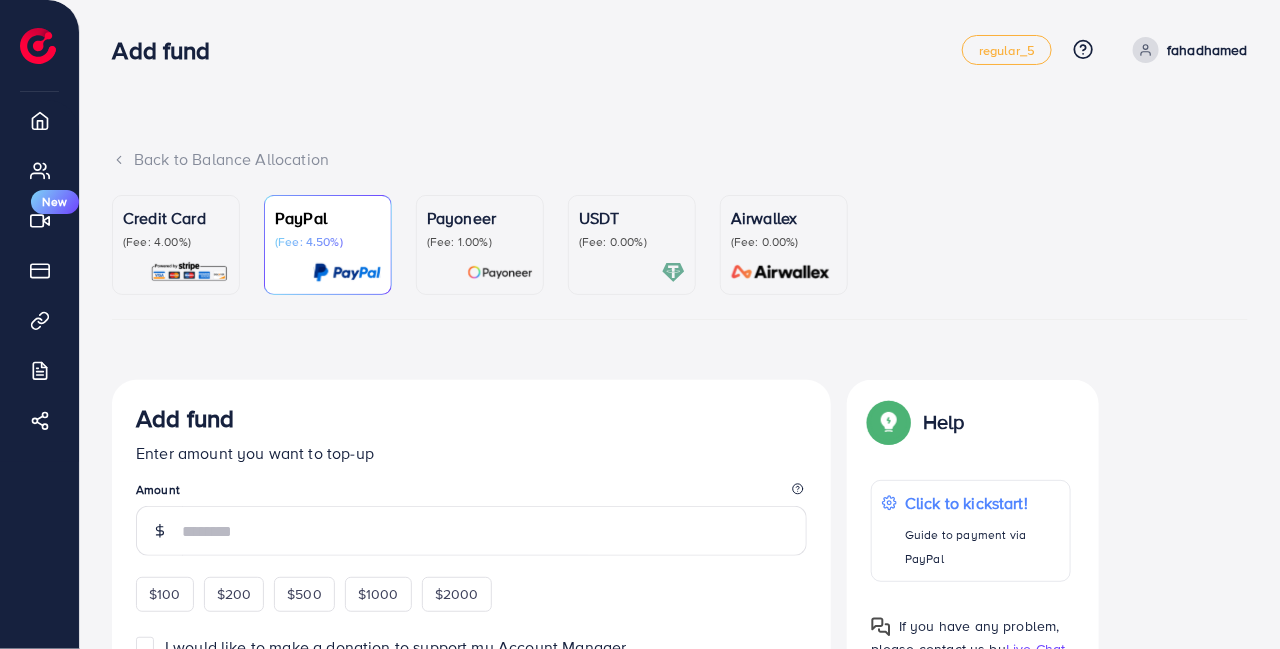 click at bounding box center (189, 272) 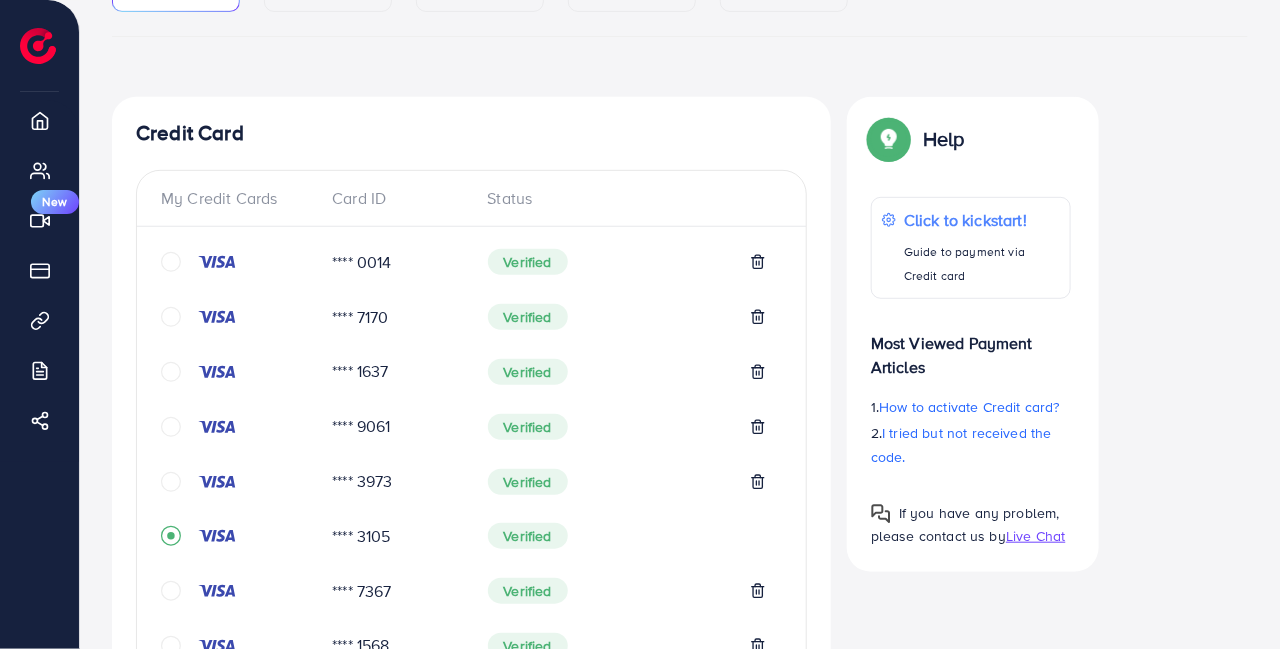 scroll, scrollTop: 287, scrollLeft: 0, axis: vertical 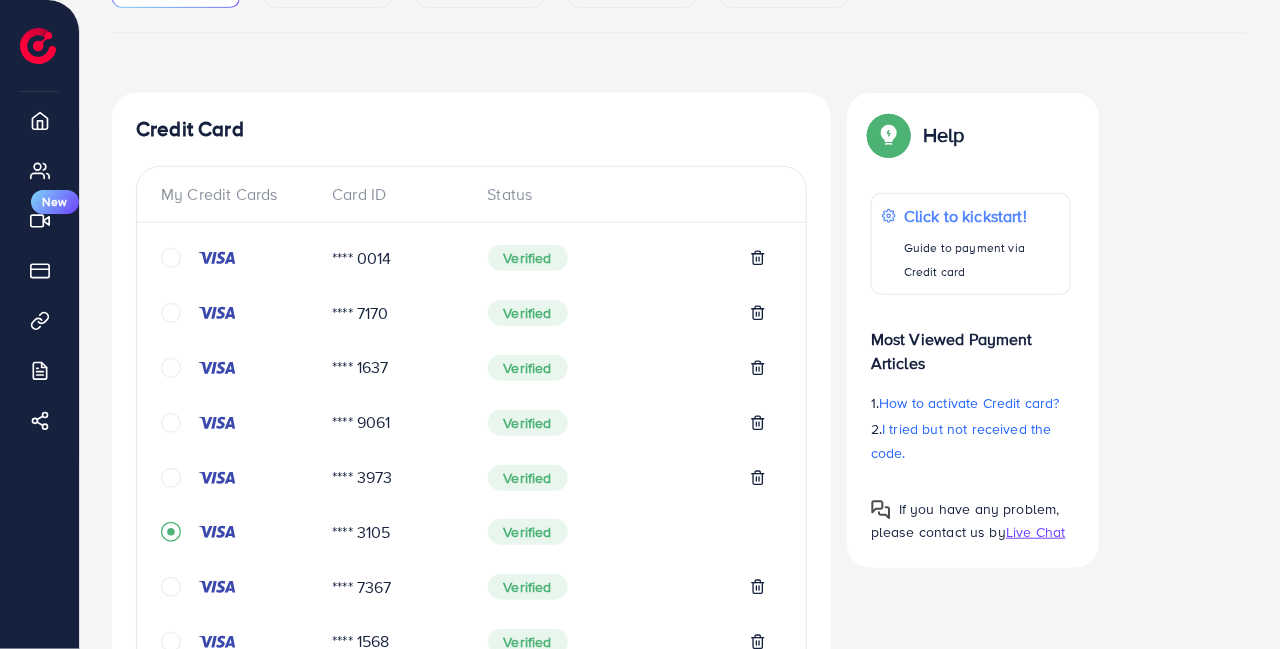 click 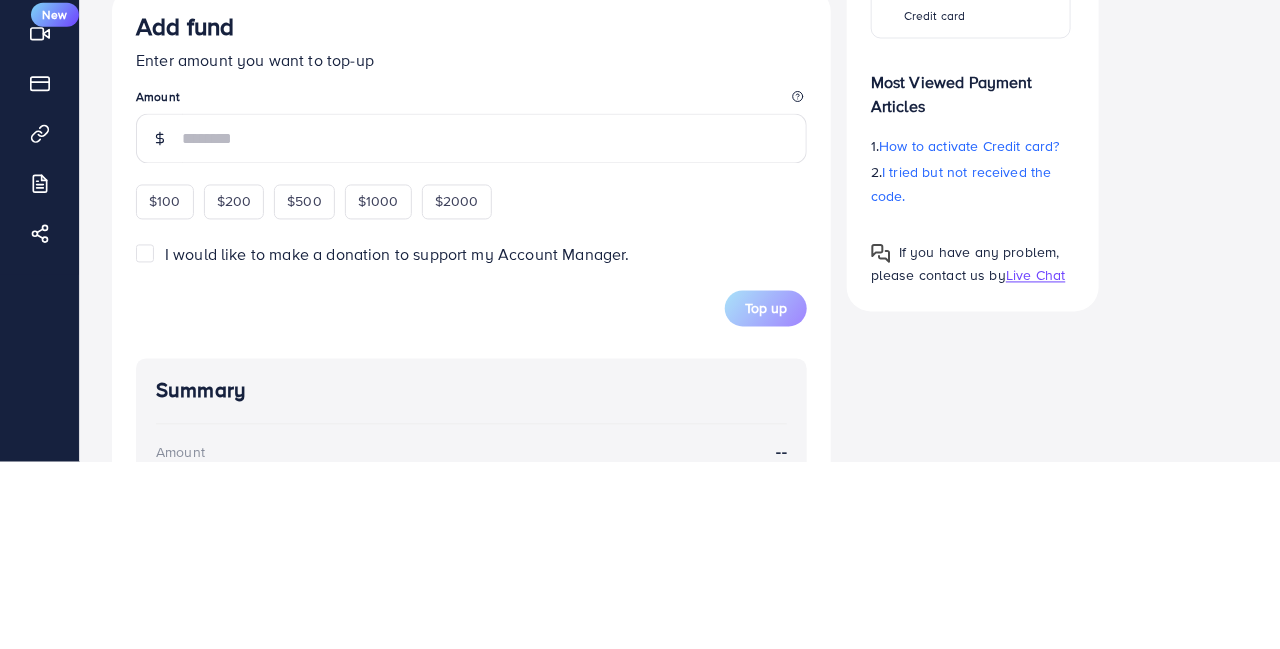 scroll, scrollTop: 1052, scrollLeft: 0, axis: vertical 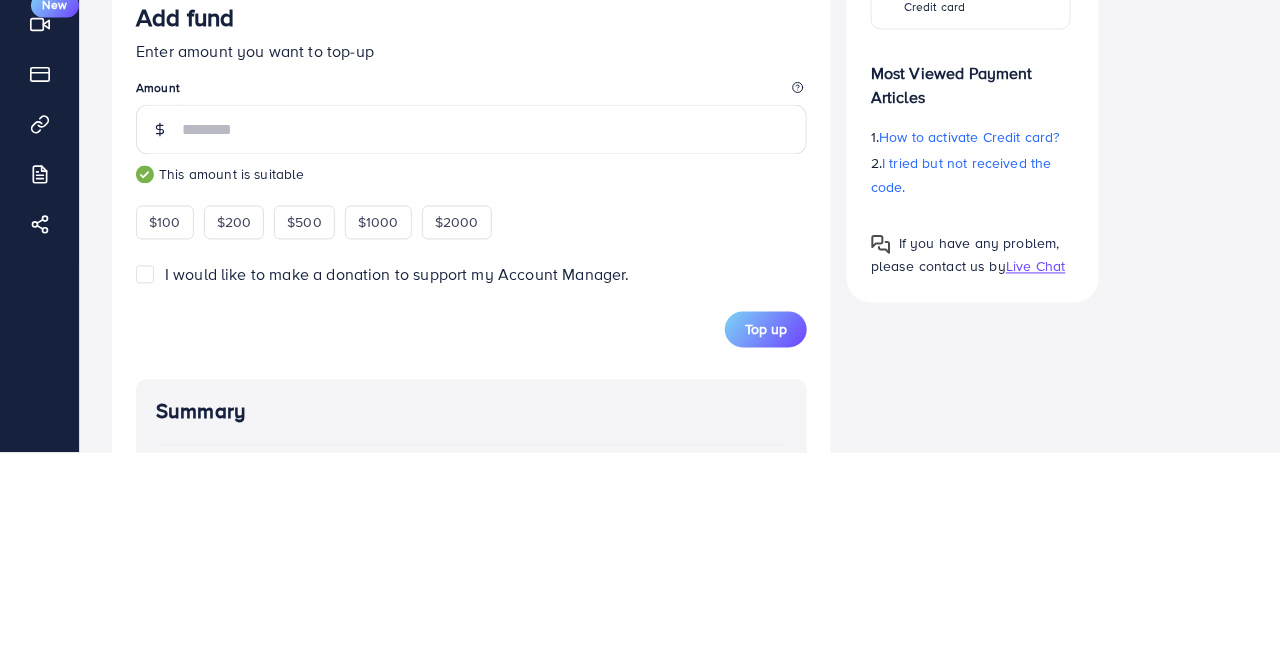 type on "***" 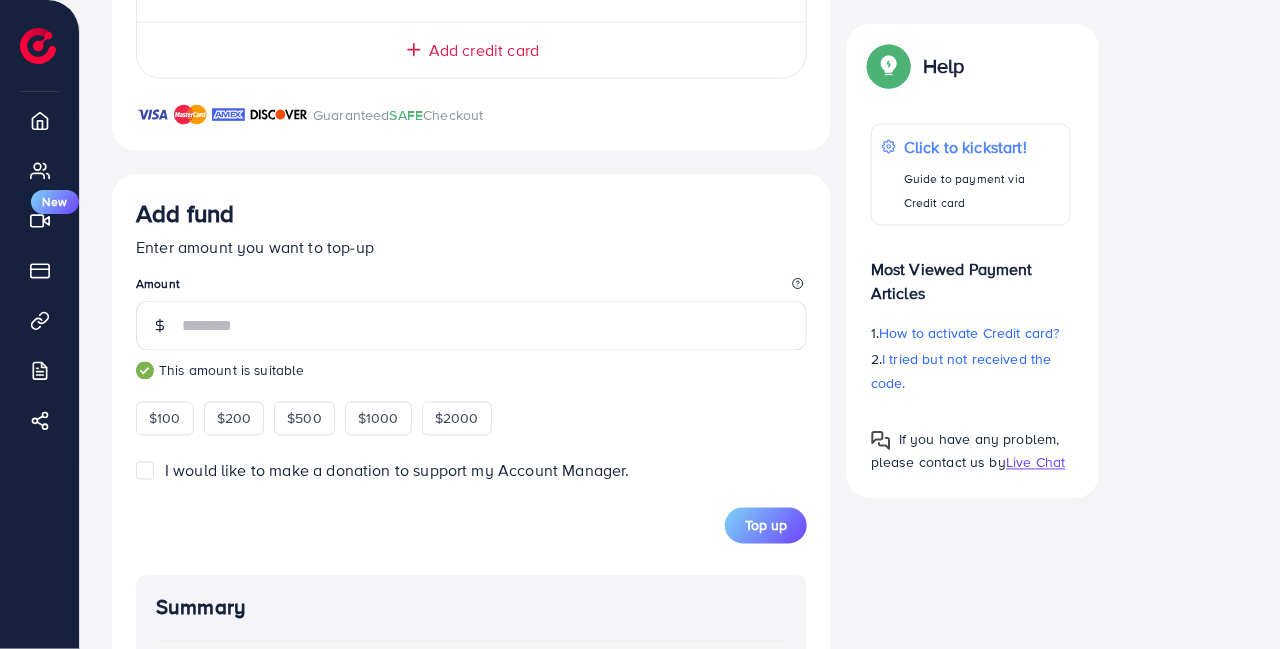 click on "Top up" at bounding box center [766, 526] 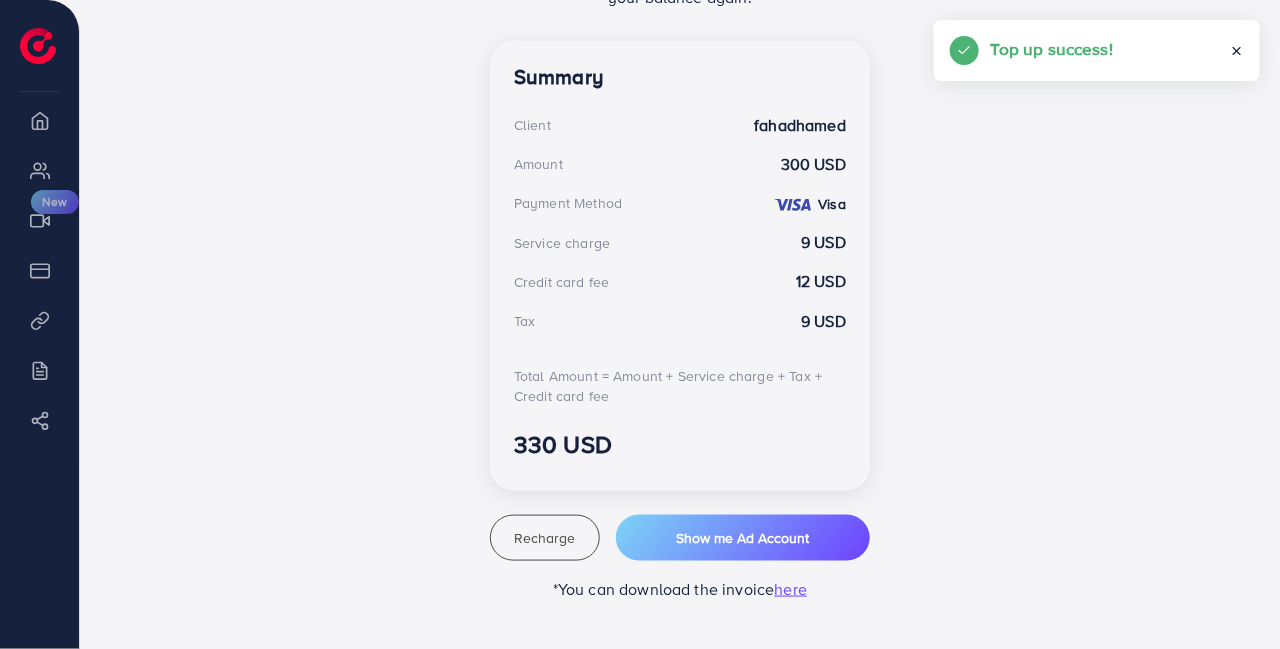 scroll, scrollTop: 540, scrollLeft: 0, axis: vertical 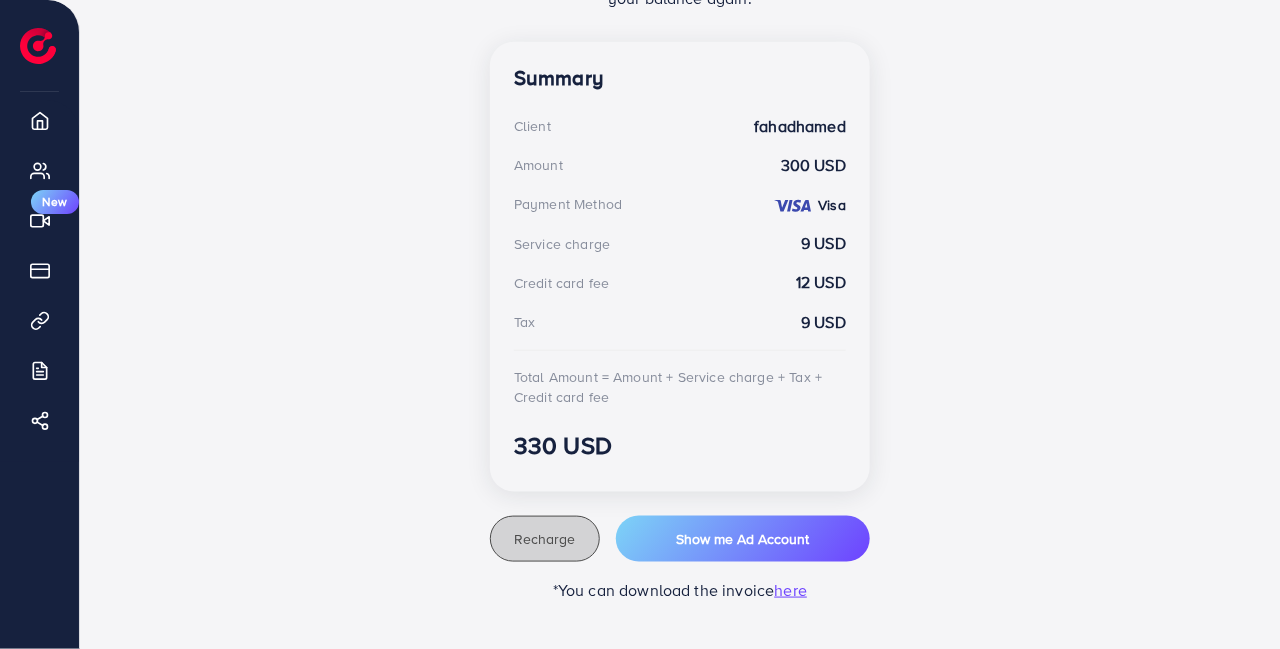 click on "Recharge" at bounding box center (544, 539) 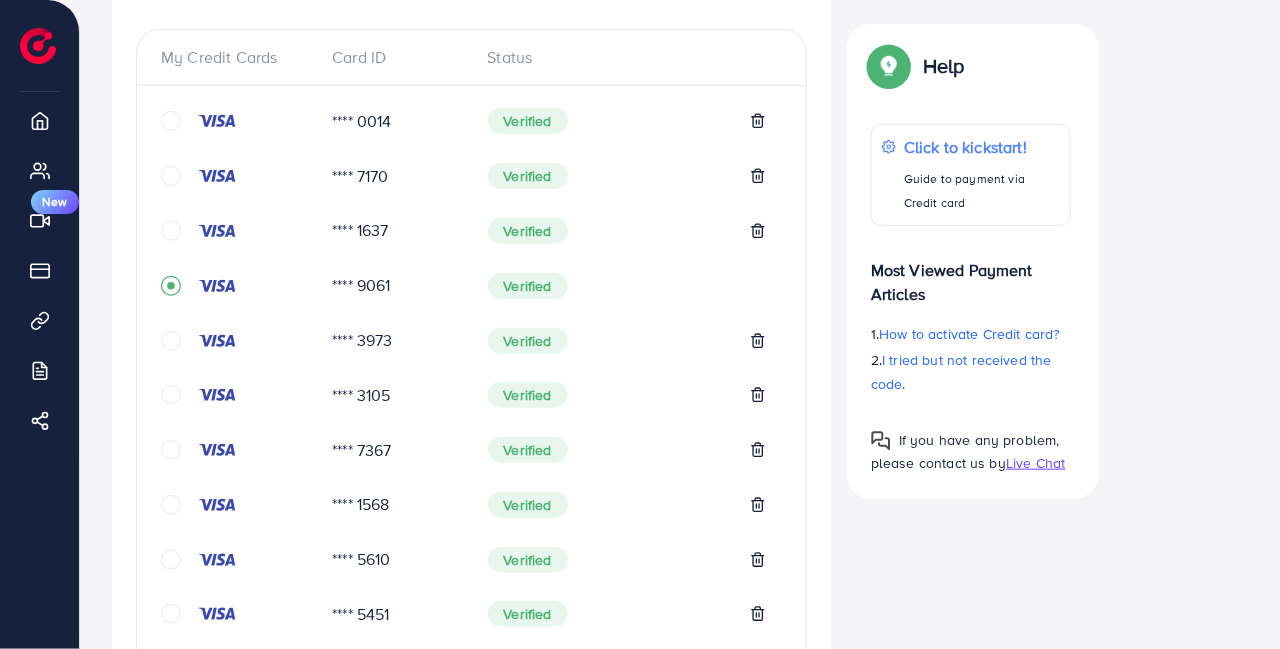 scroll, scrollTop: 409, scrollLeft: 0, axis: vertical 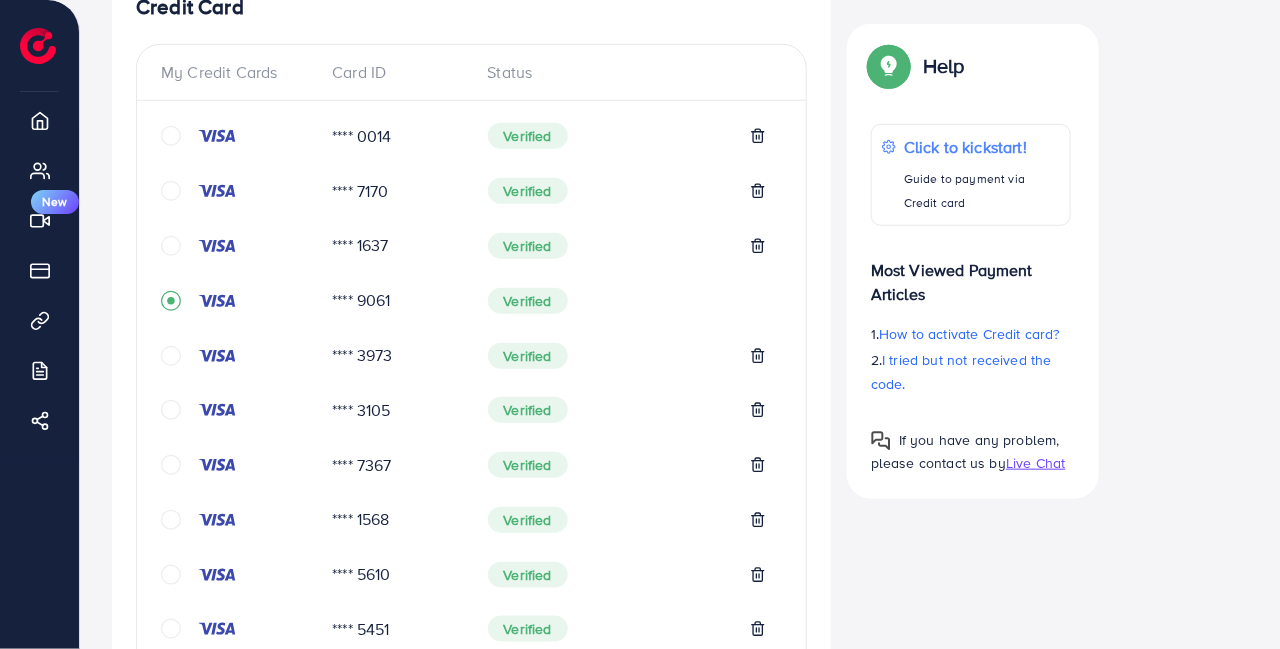 click 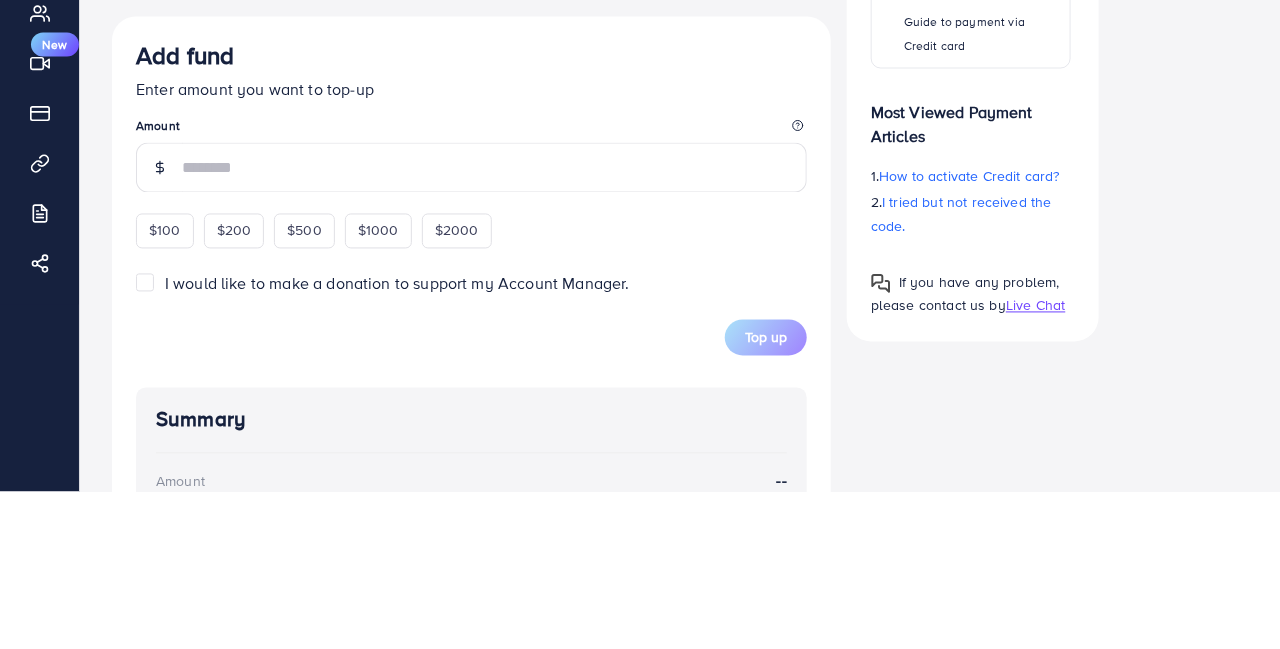 scroll, scrollTop: 1053, scrollLeft: 0, axis: vertical 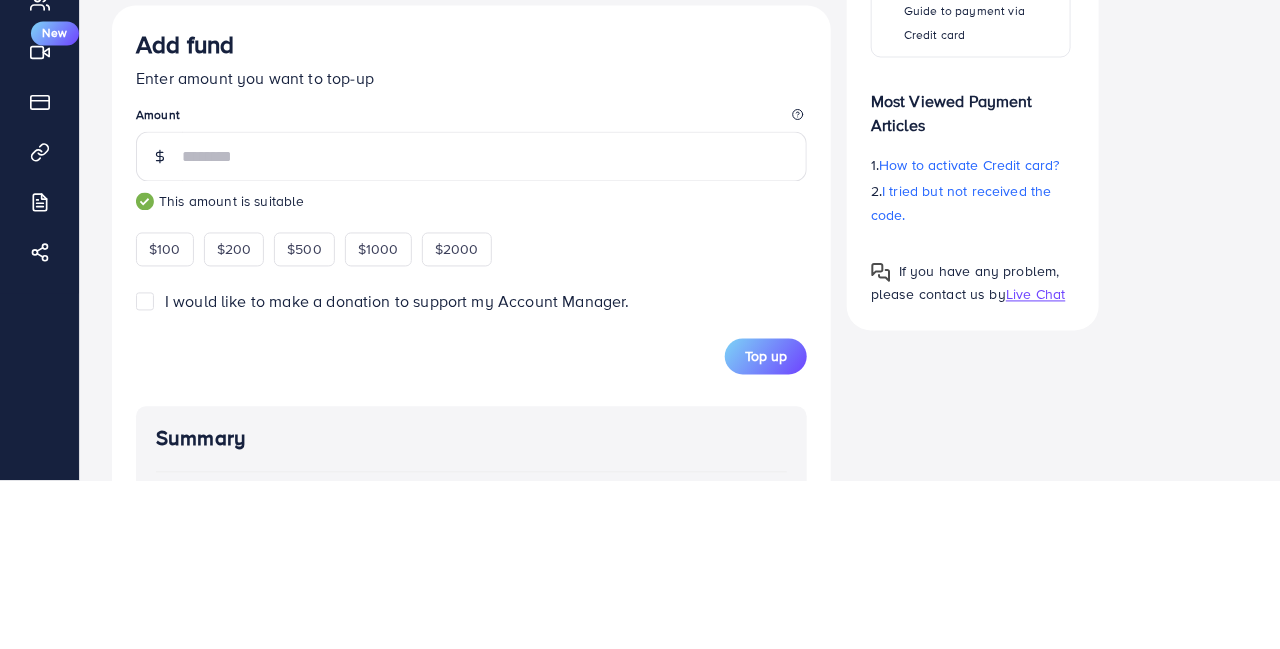 type on "***" 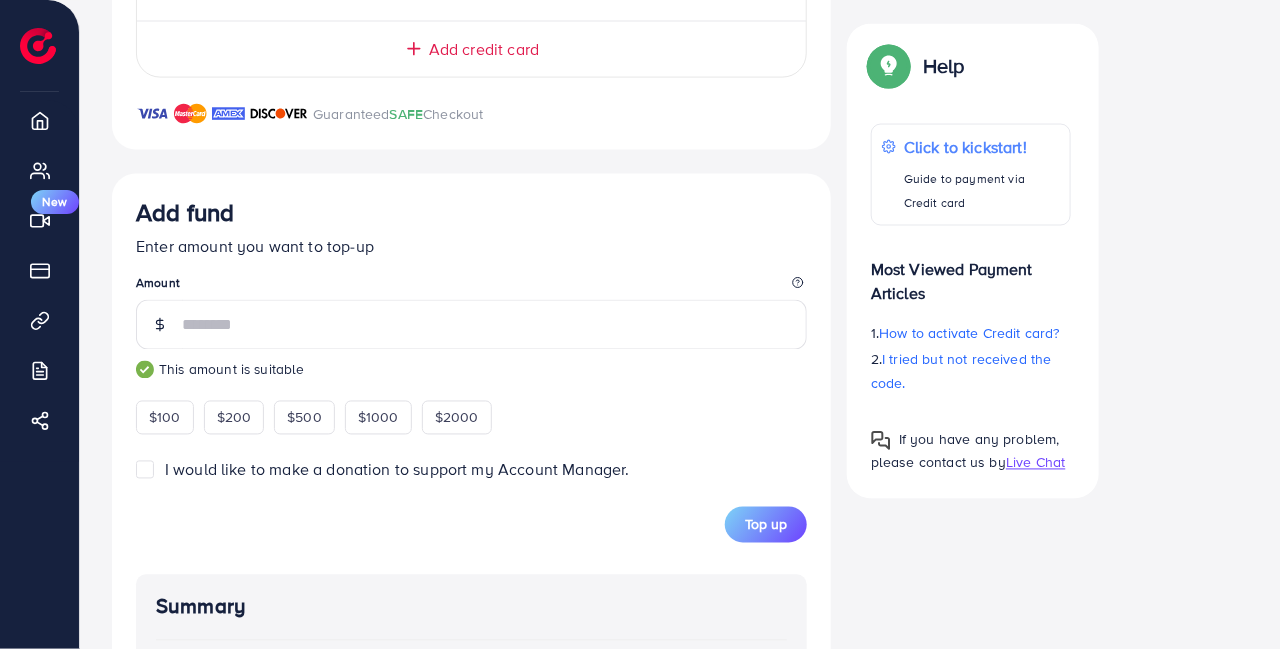 click on "Top up" at bounding box center [766, 525] 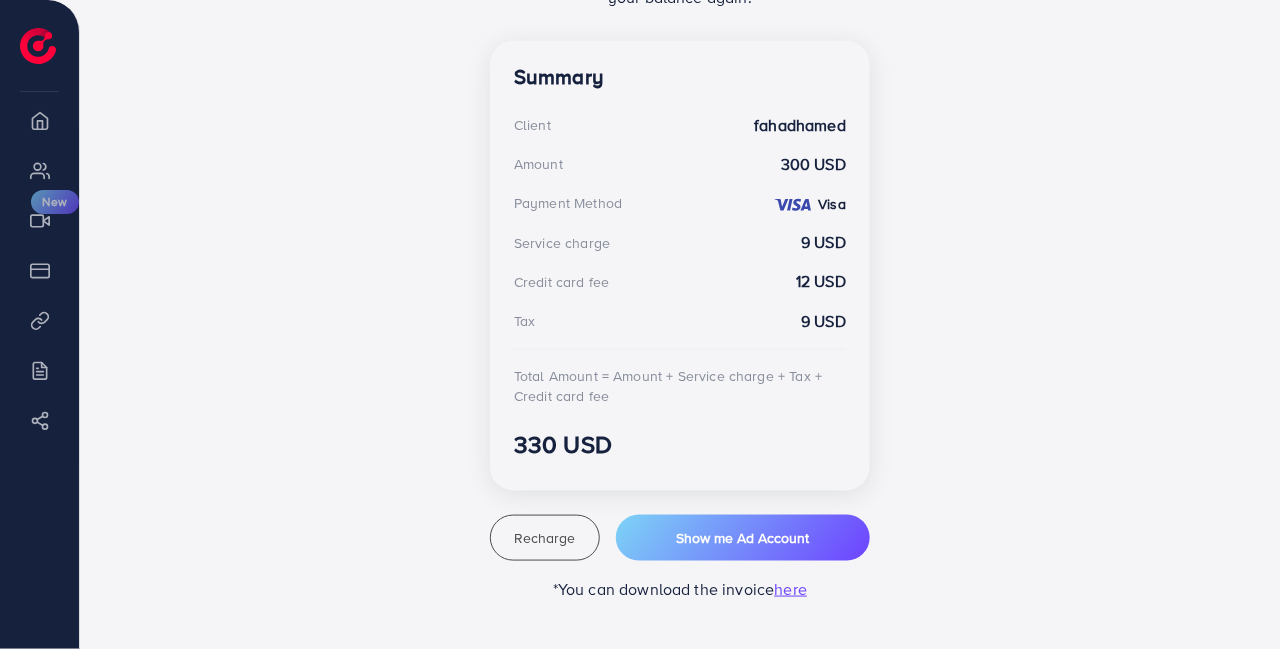 scroll, scrollTop: 540, scrollLeft: 0, axis: vertical 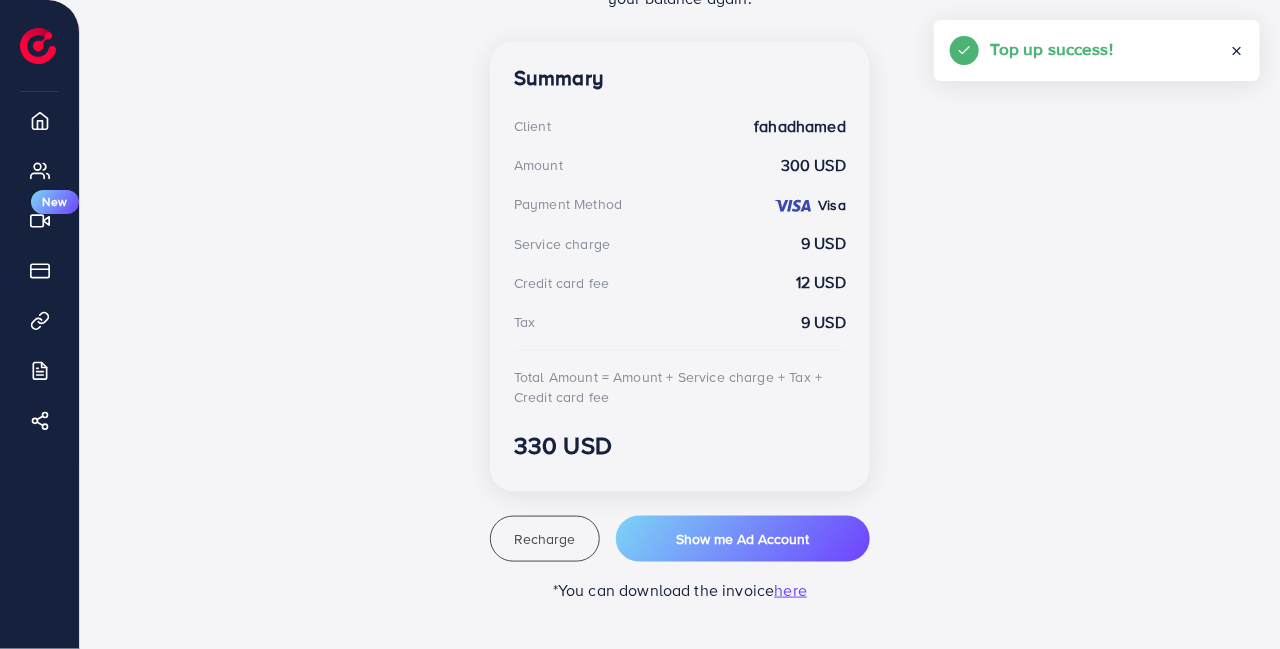 click 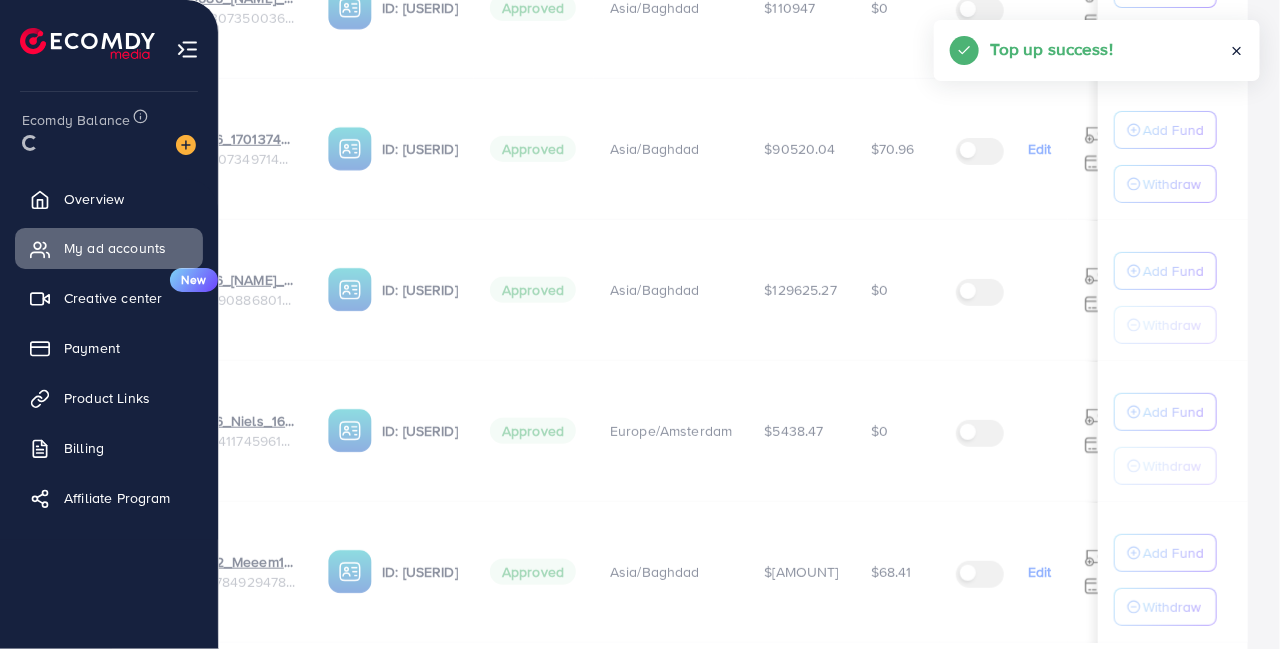 scroll, scrollTop: 0, scrollLeft: 0, axis: both 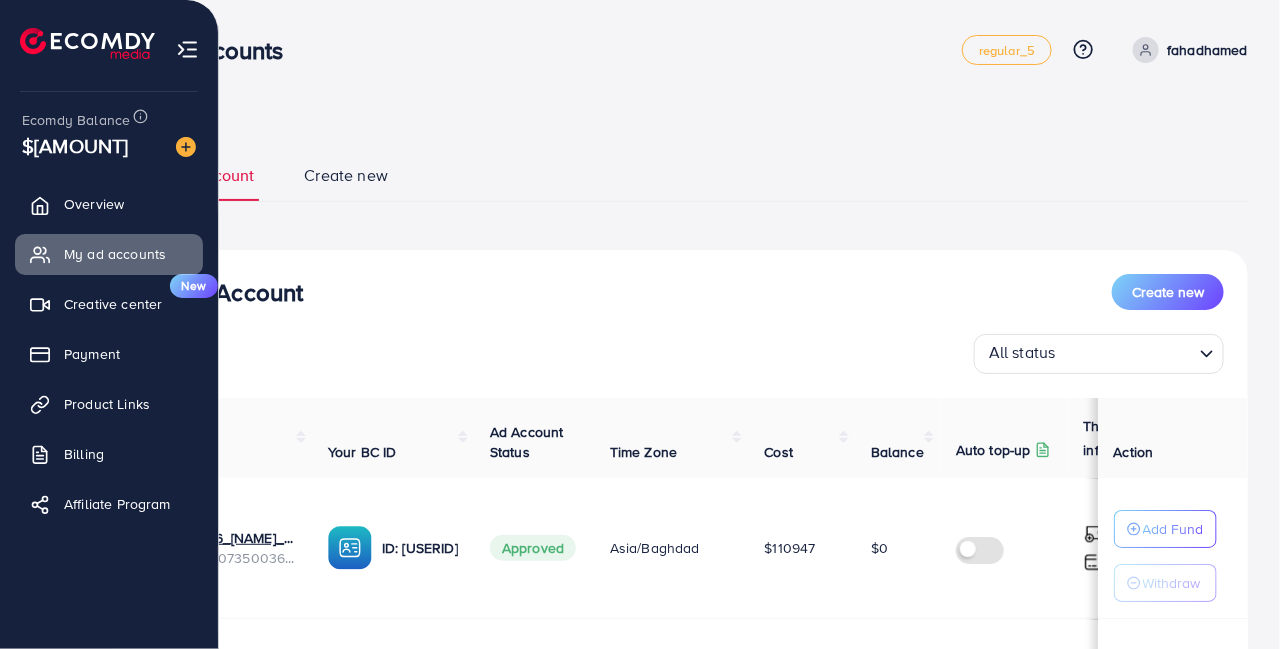 click on "Payment" at bounding box center [109, 354] 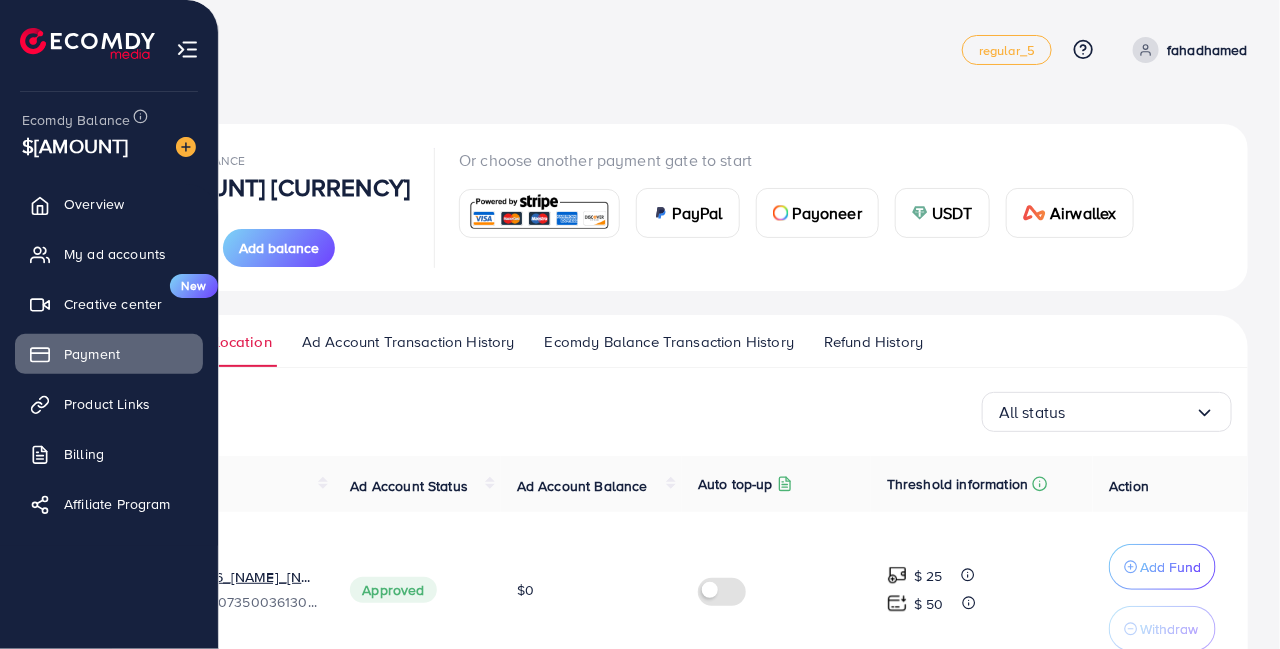 click on "Ecomdy Balance  $1,250.59 USD   Refund   Add balance   Or choose another payment gate to start   PayPal   Payoneer   USDT   Airwallex" at bounding box center [680, 207] 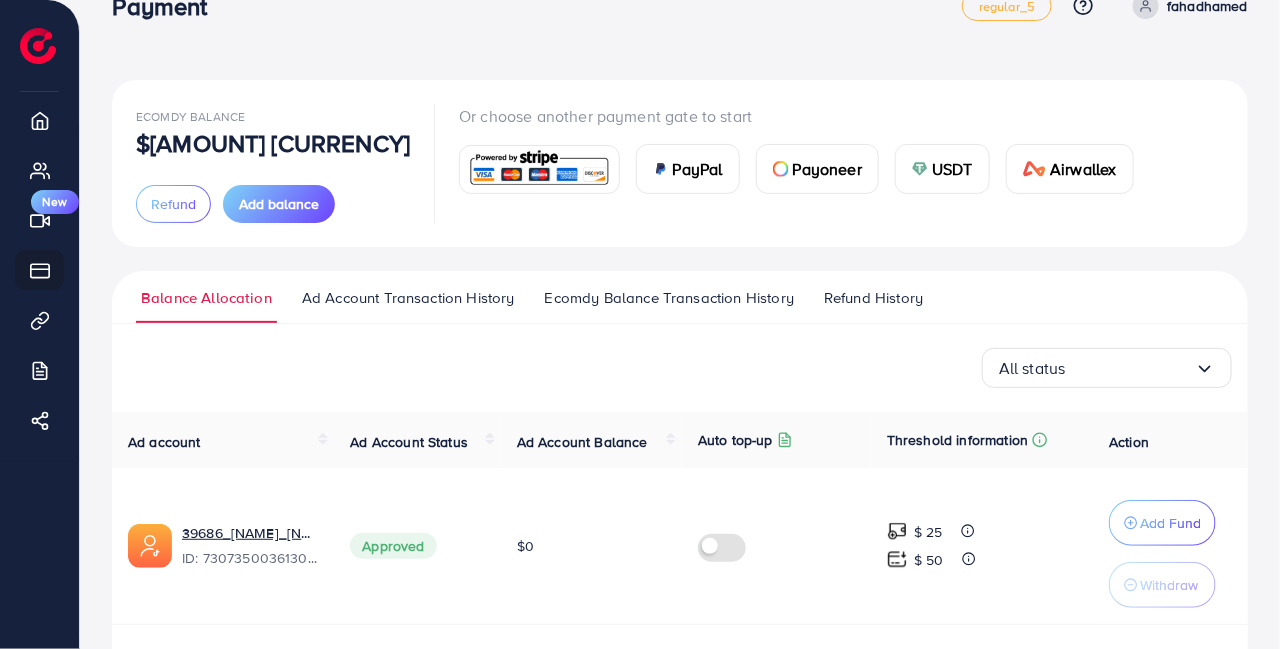 scroll, scrollTop: 0, scrollLeft: 0, axis: both 